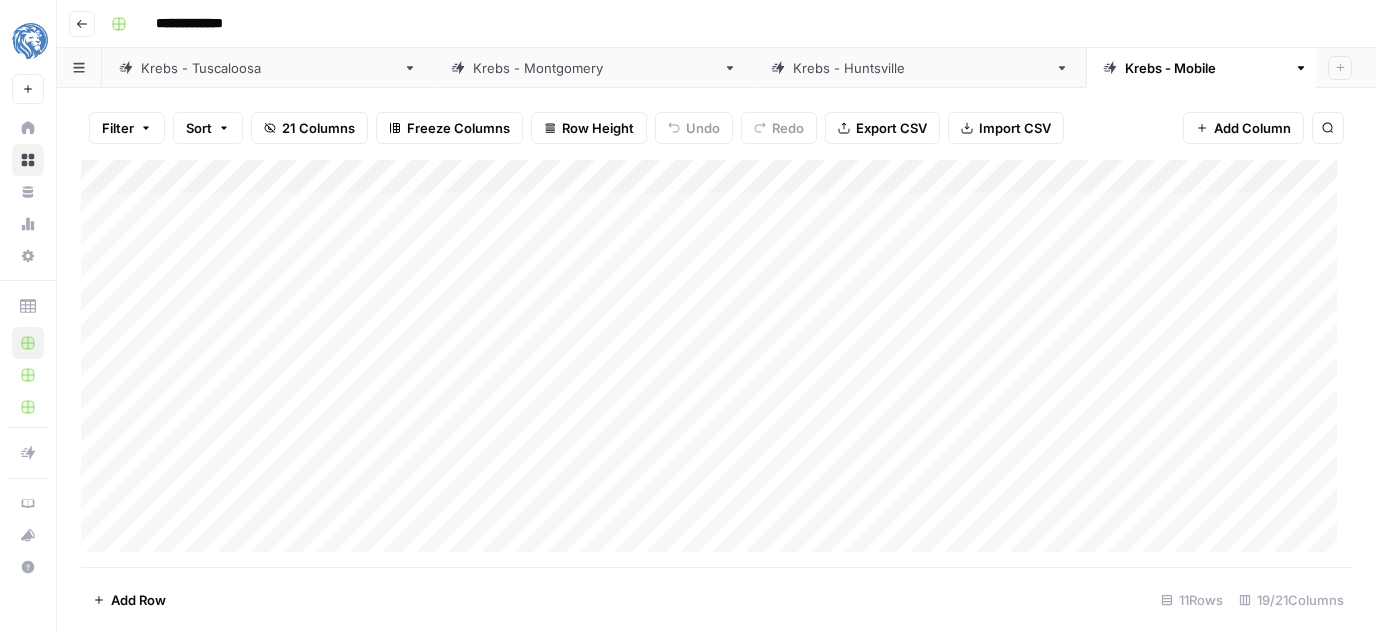 scroll, scrollTop: 0, scrollLeft: 0, axis: both 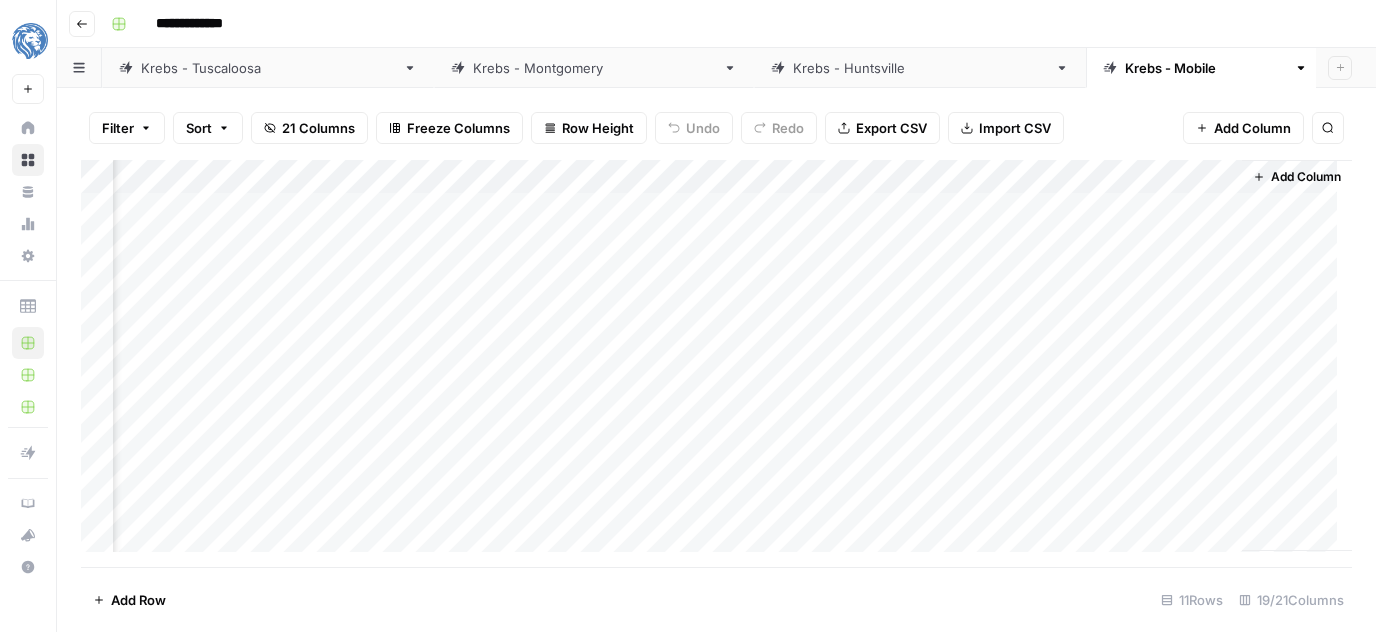 click on "**********" at bounding box center [729, 24] 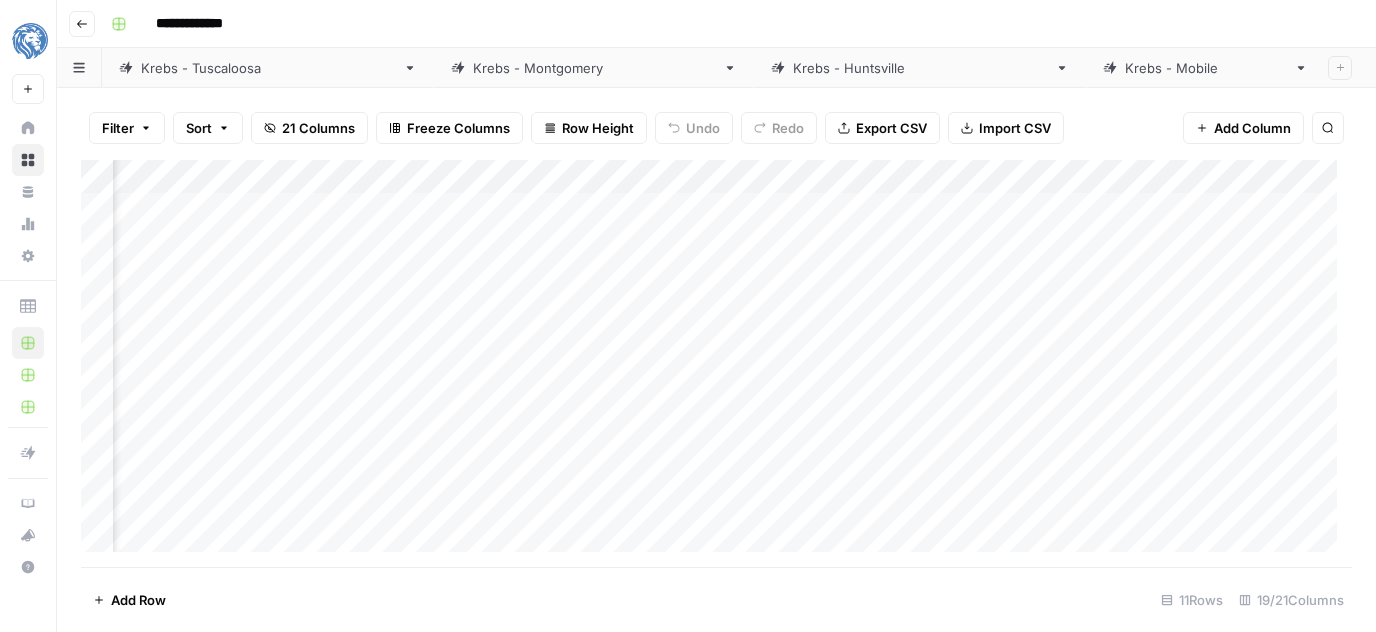 scroll, scrollTop: 0, scrollLeft: 2509, axis: horizontal 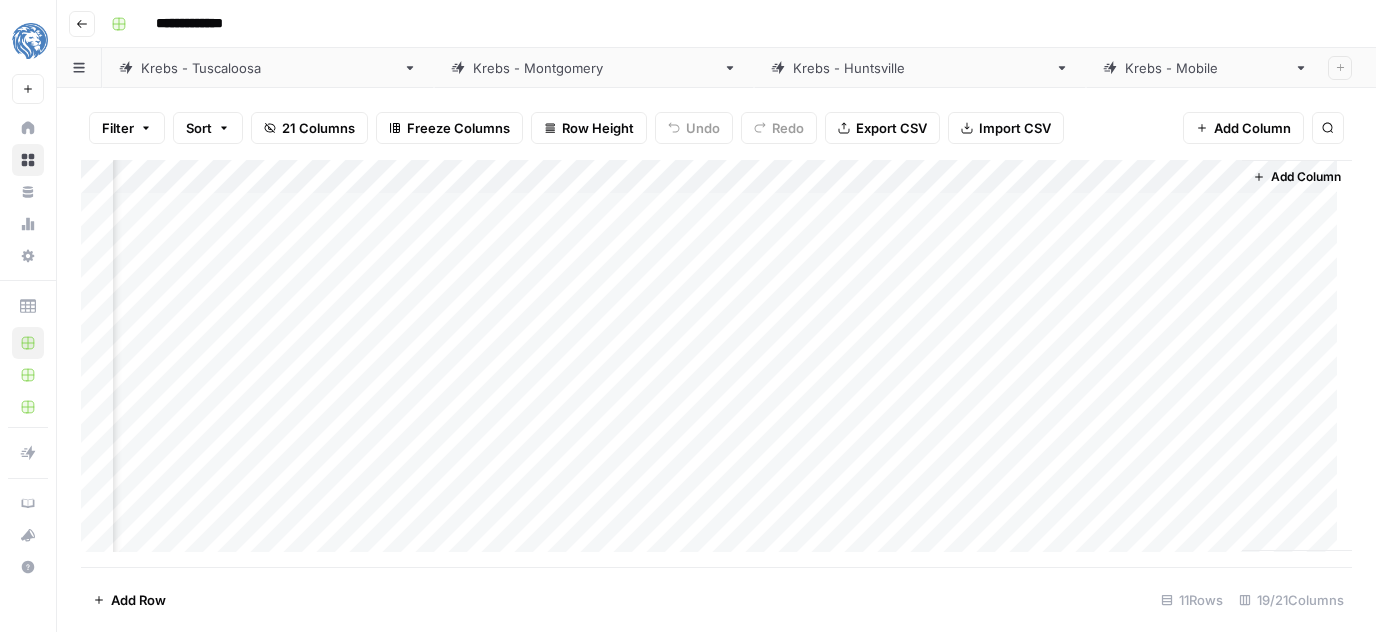 click on "Filter Sort 21 Columns Freeze Columns Row Height Undo Redo Export CSV Import CSV Add Column Search" at bounding box center [716, 128] 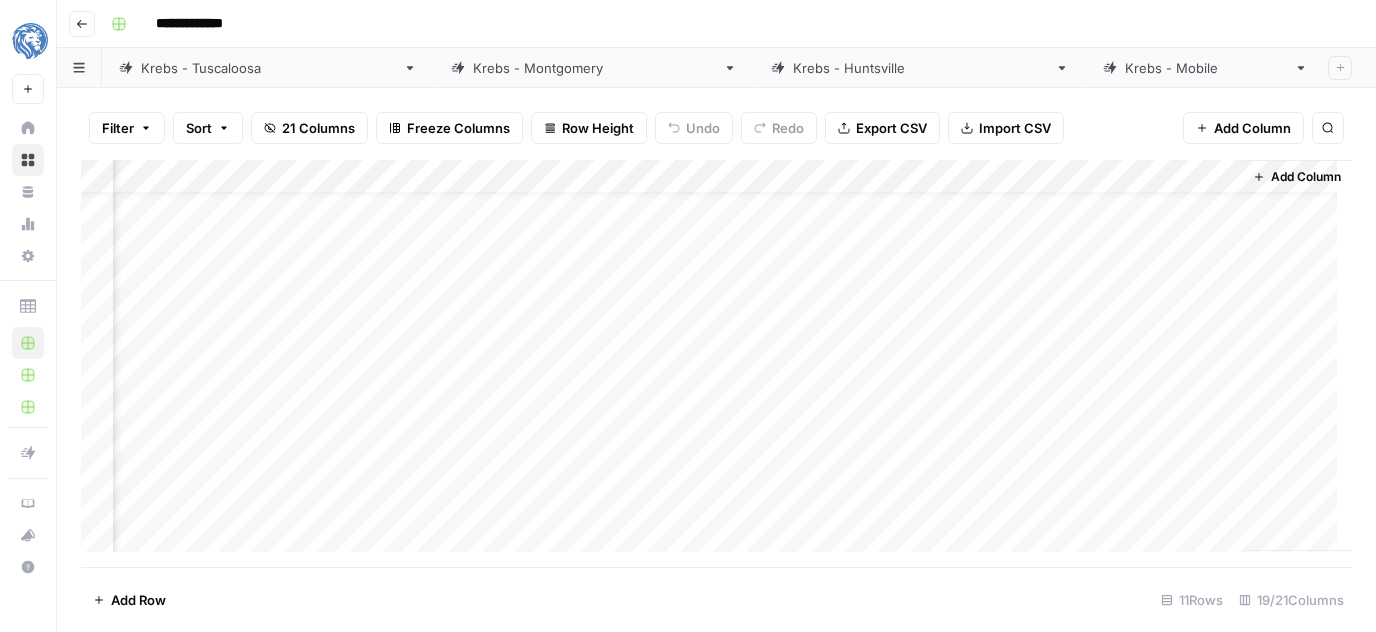 scroll, scrollTop: 0, scrollLeft: 2509, axis: horizontal 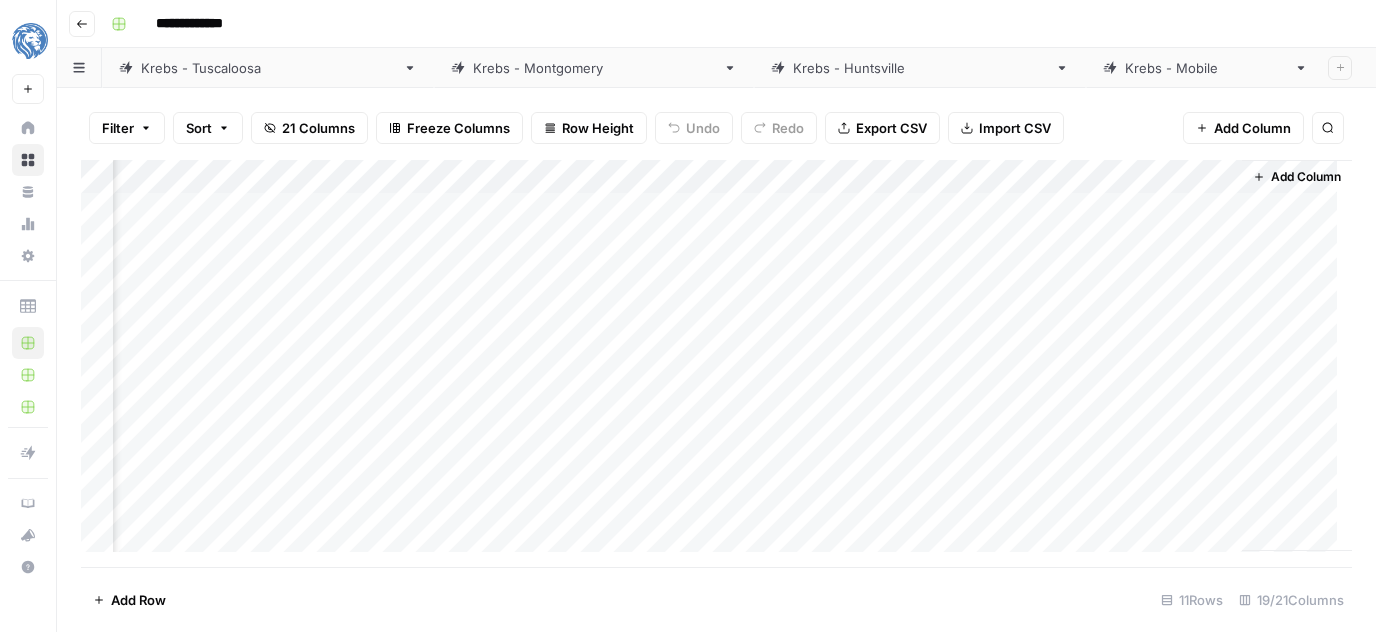 click on "Add Column" at bounding box center (716, 364) 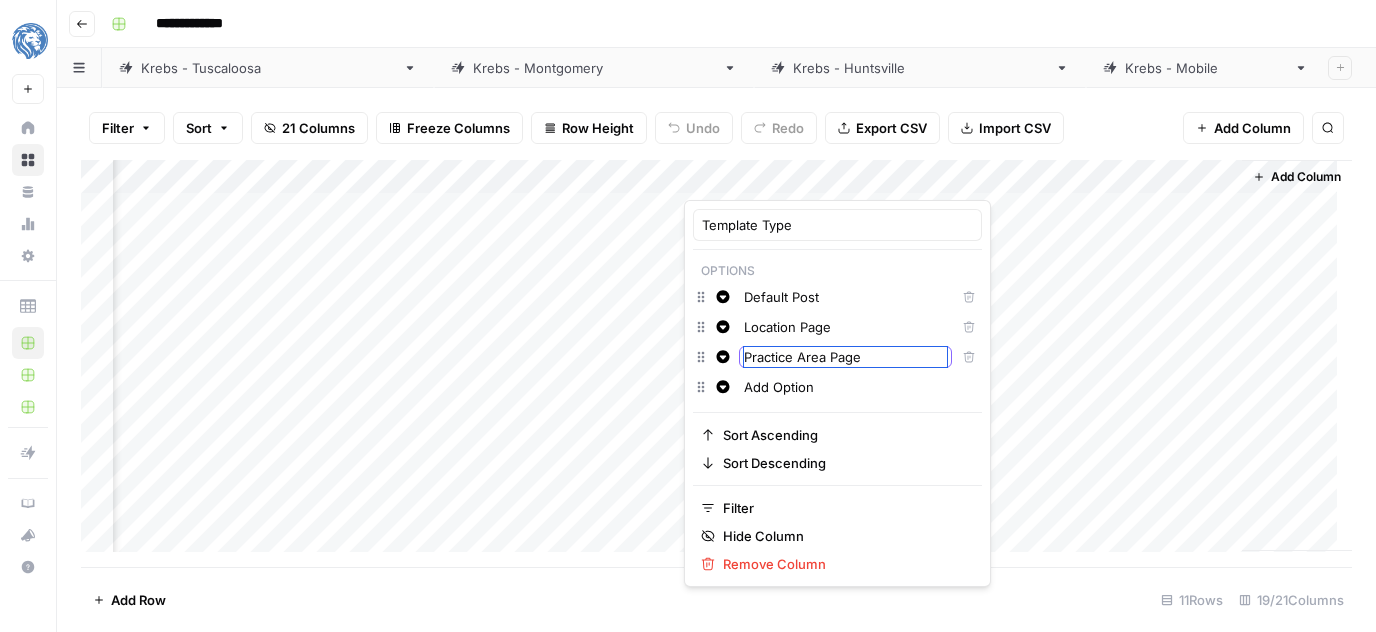 click on "Practice Area Page" at bounding box center [845, 357] 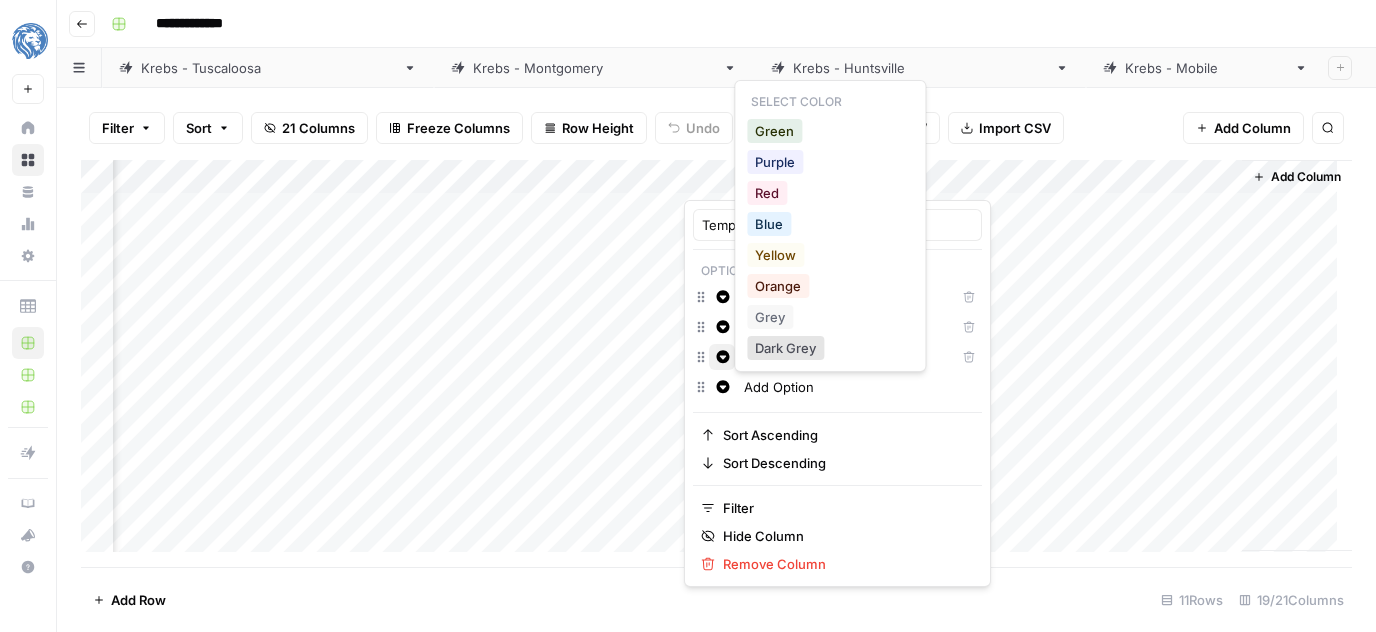 click 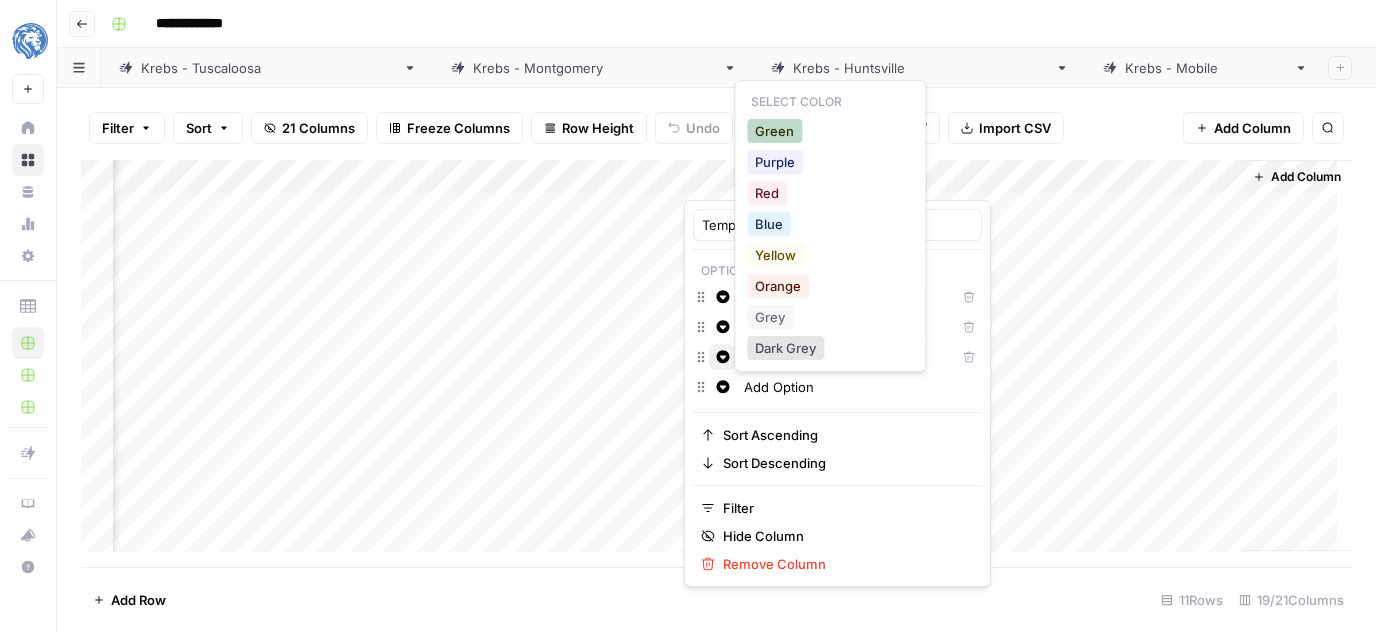 click on "Green" at bounding box center [774, 131] 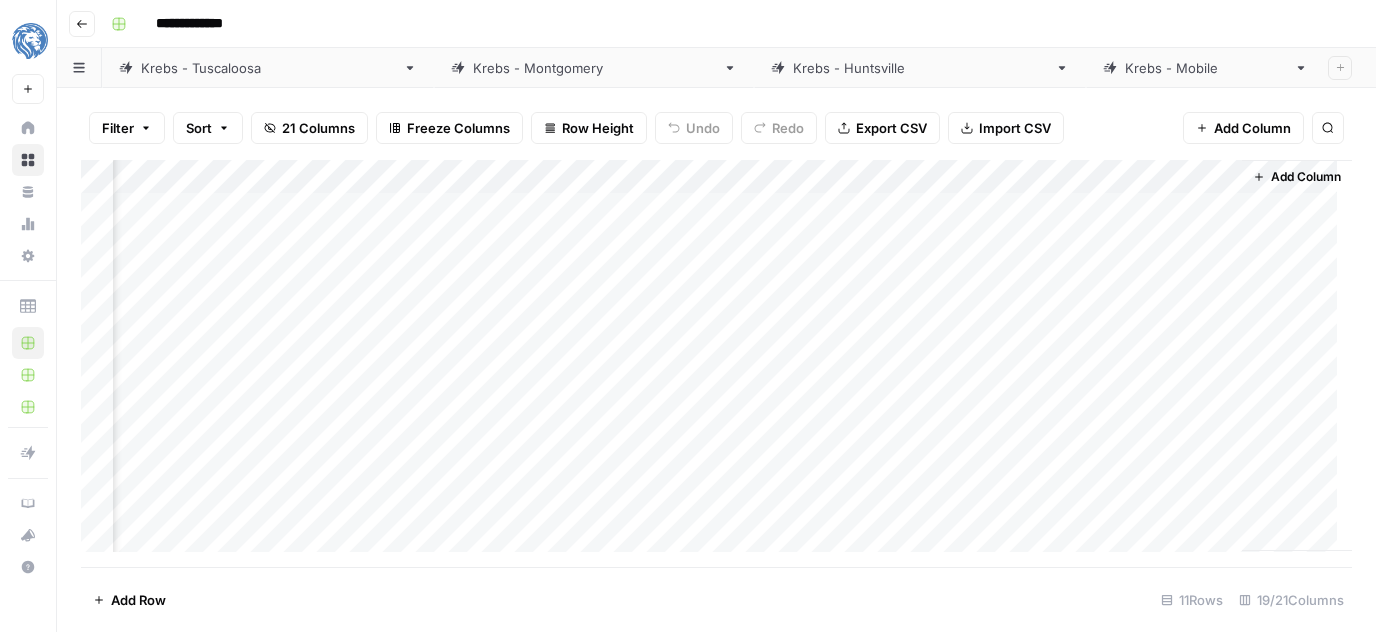 click on "Filter Sort 21 Columns Freeze Columns Row Height Undo Redo Export CSV Import CSV Add Column Search" at bounding box center (716, 128) 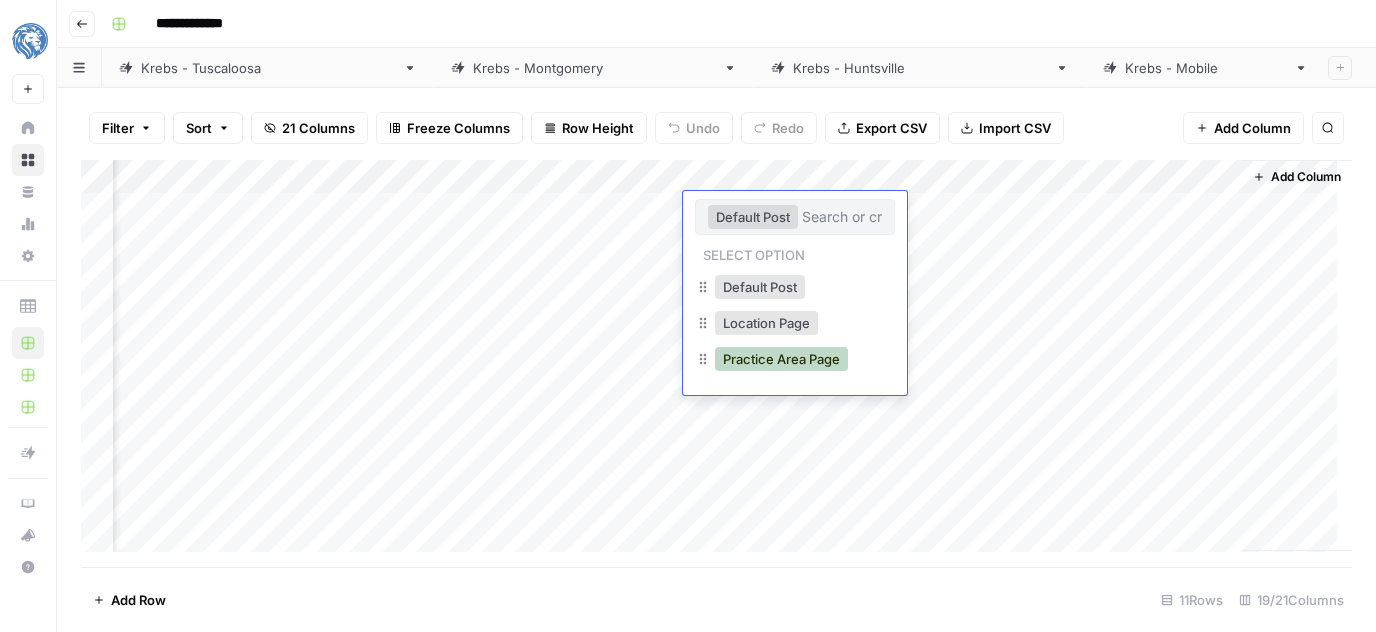 click on "Practice Area Page" at bounding box center (781, 359) 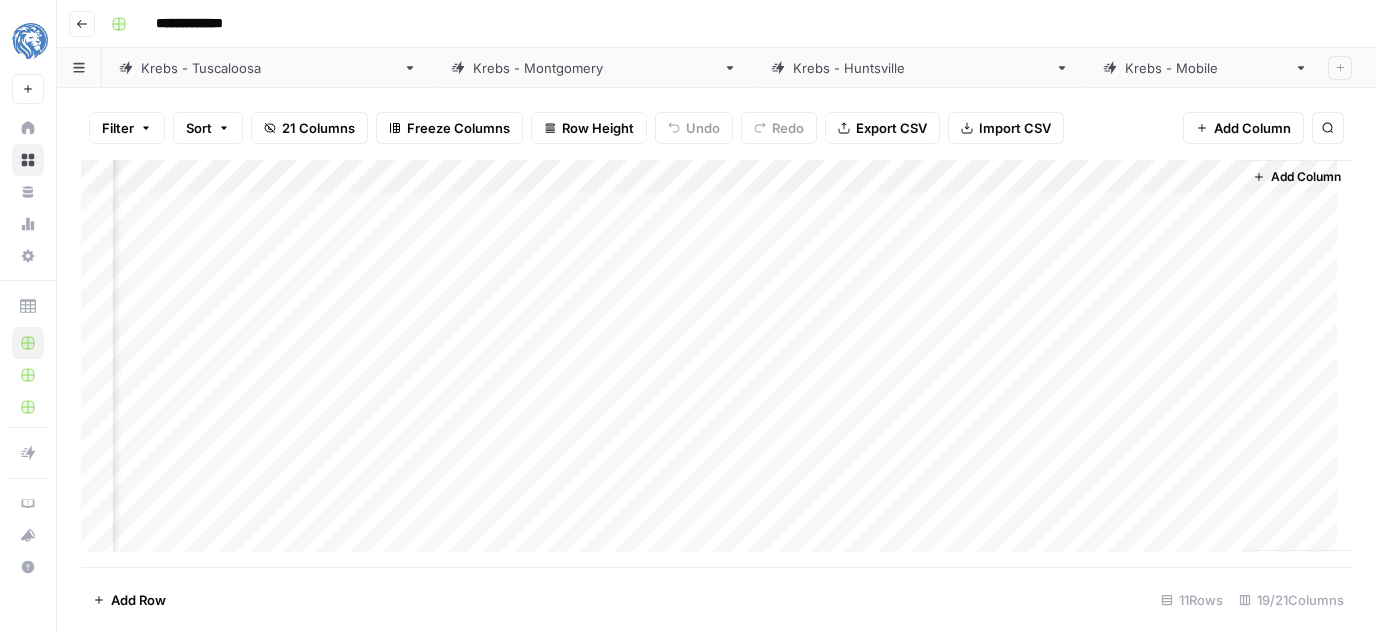 click on "Add Column" at bounding box center (716, 364) 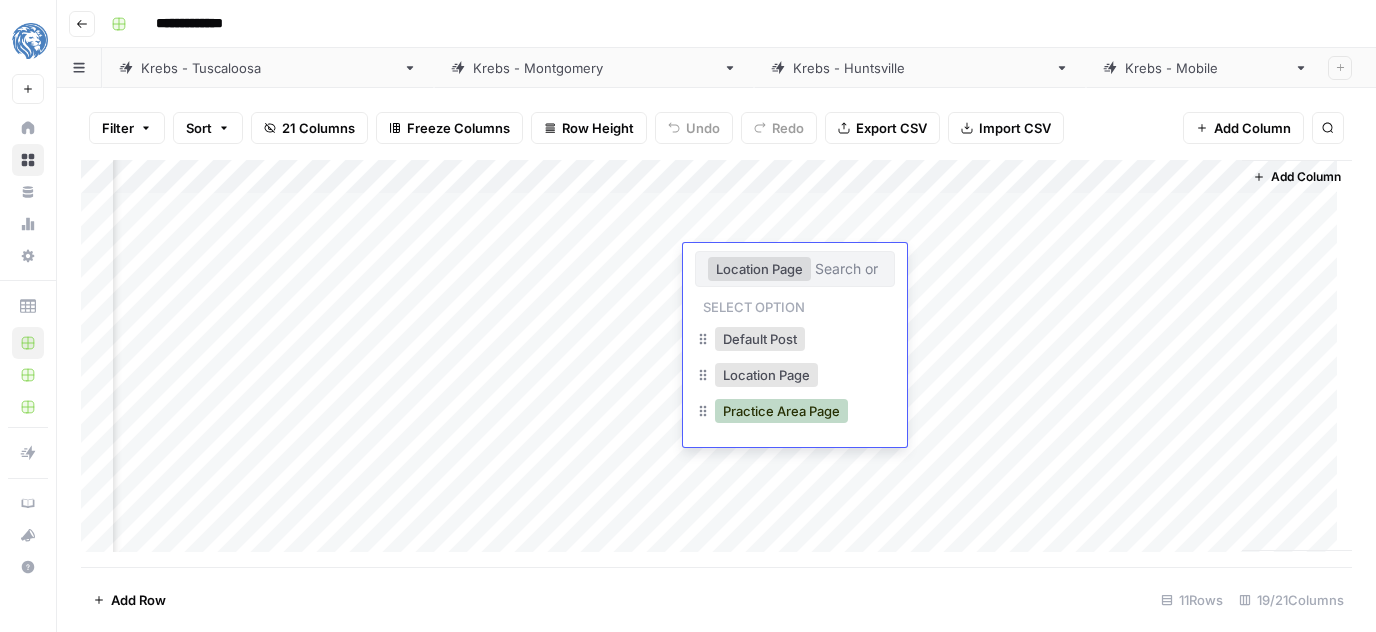 click on "Practice Area Page" at bounding box center (781, 411) 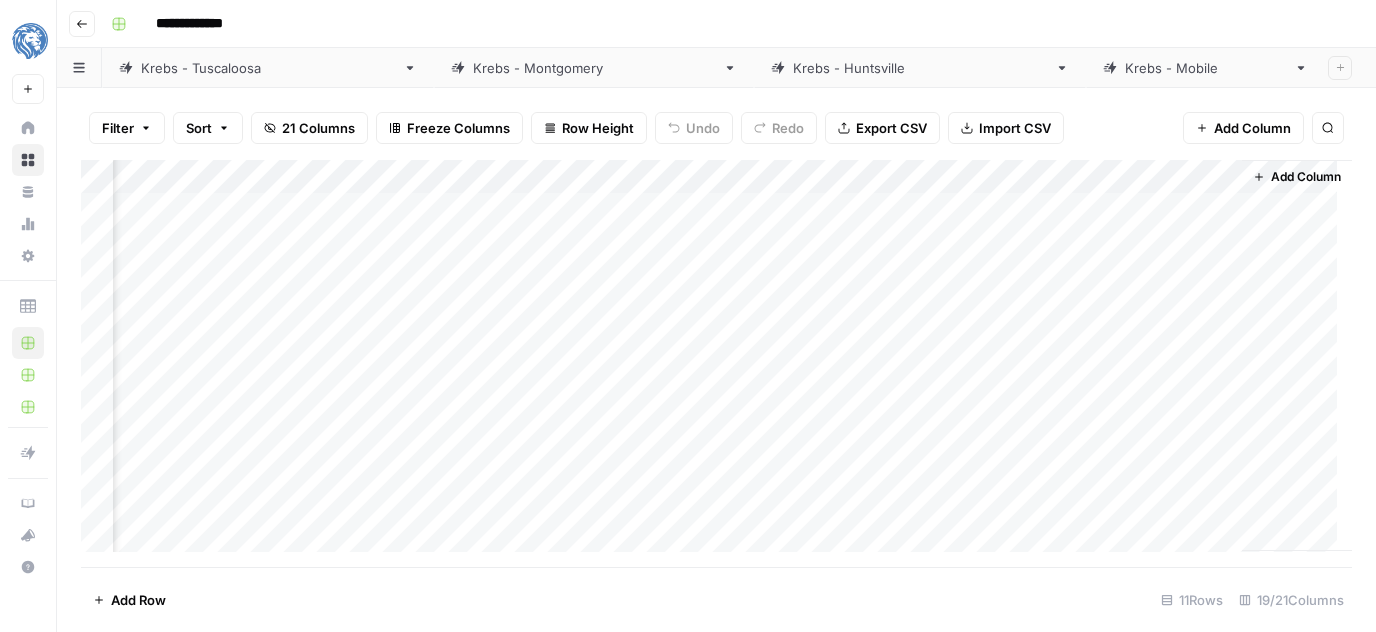 click on "Add Column" at bounding box center (716, 364) 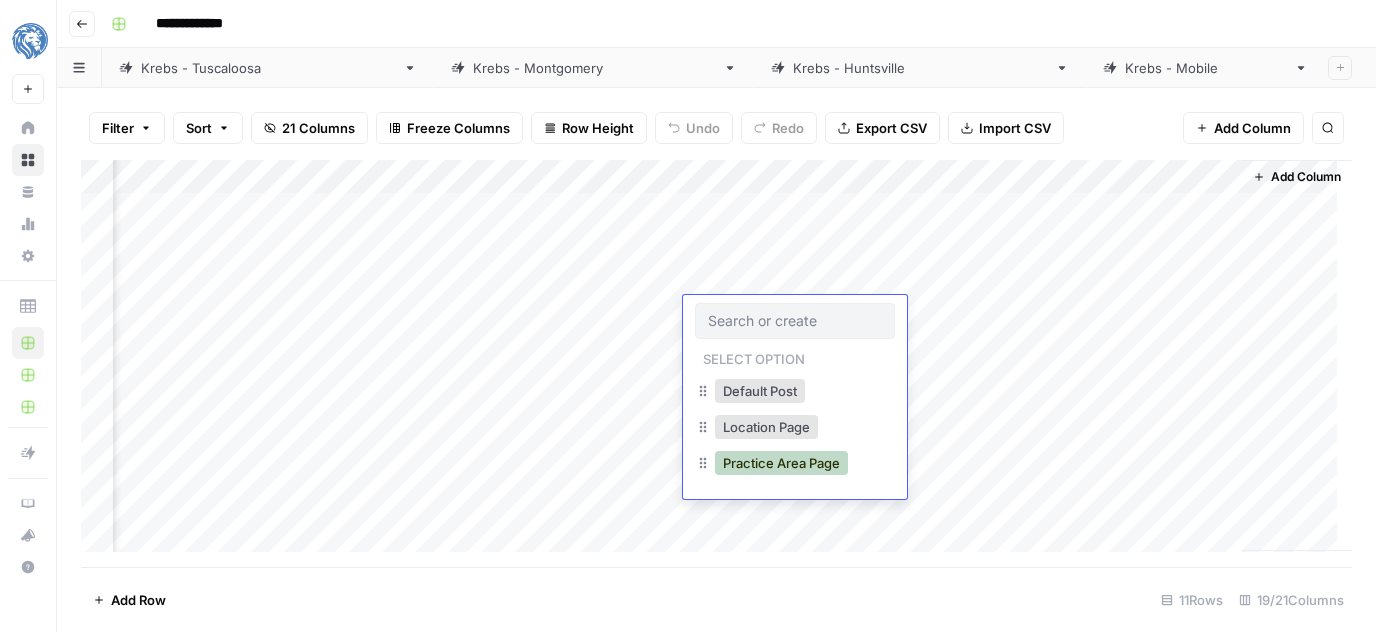 click on "Practice Area Page" at bounding box center [781, 463] 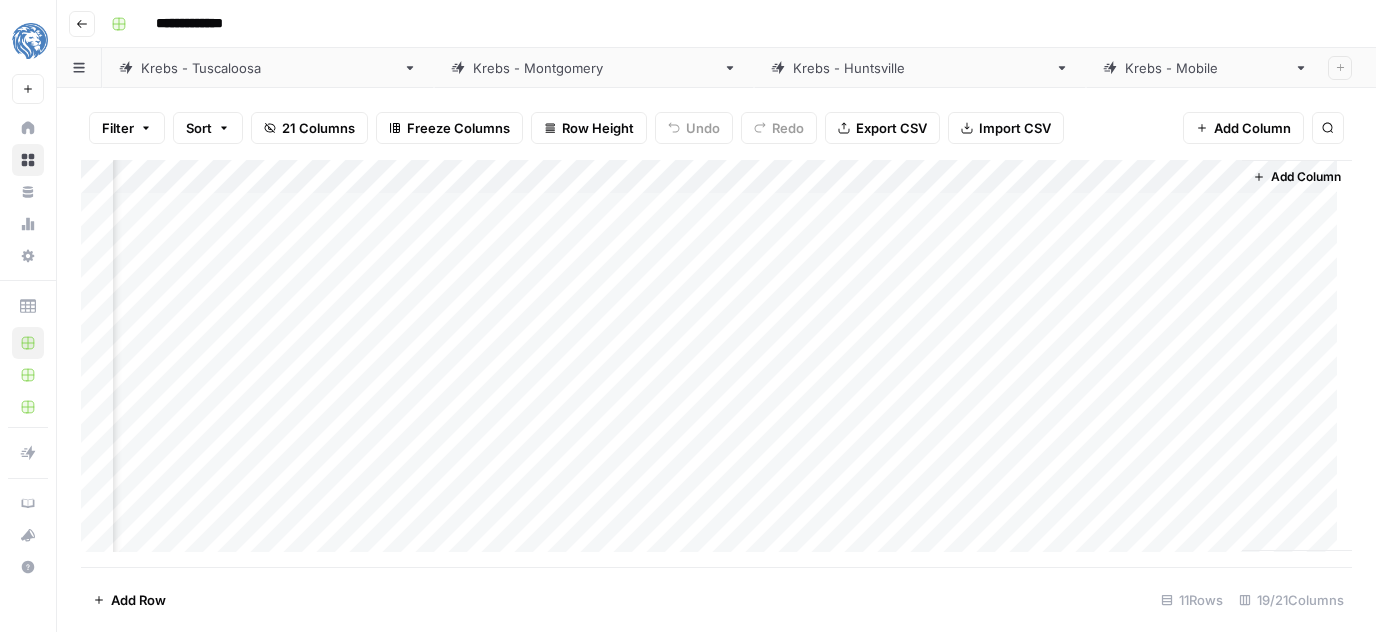 click on "Add Column" at bounding box center [716, 364] 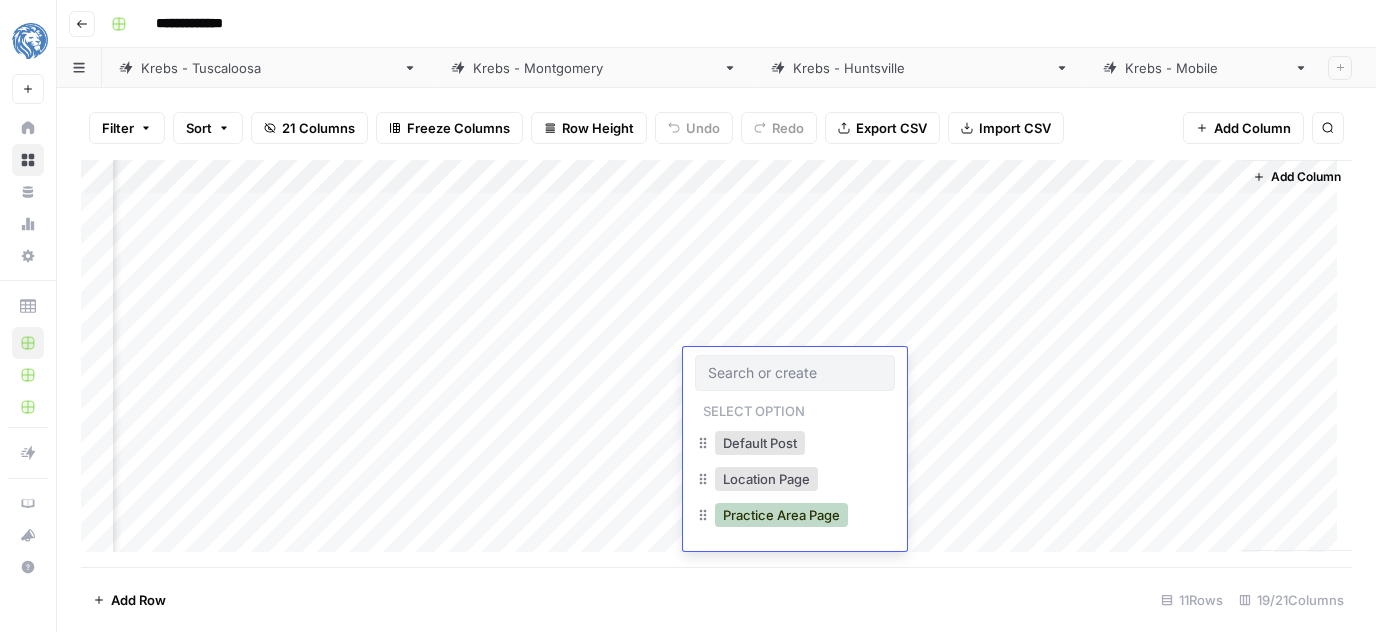 click on "Practice Area Page" at bounding box center [781, 515] 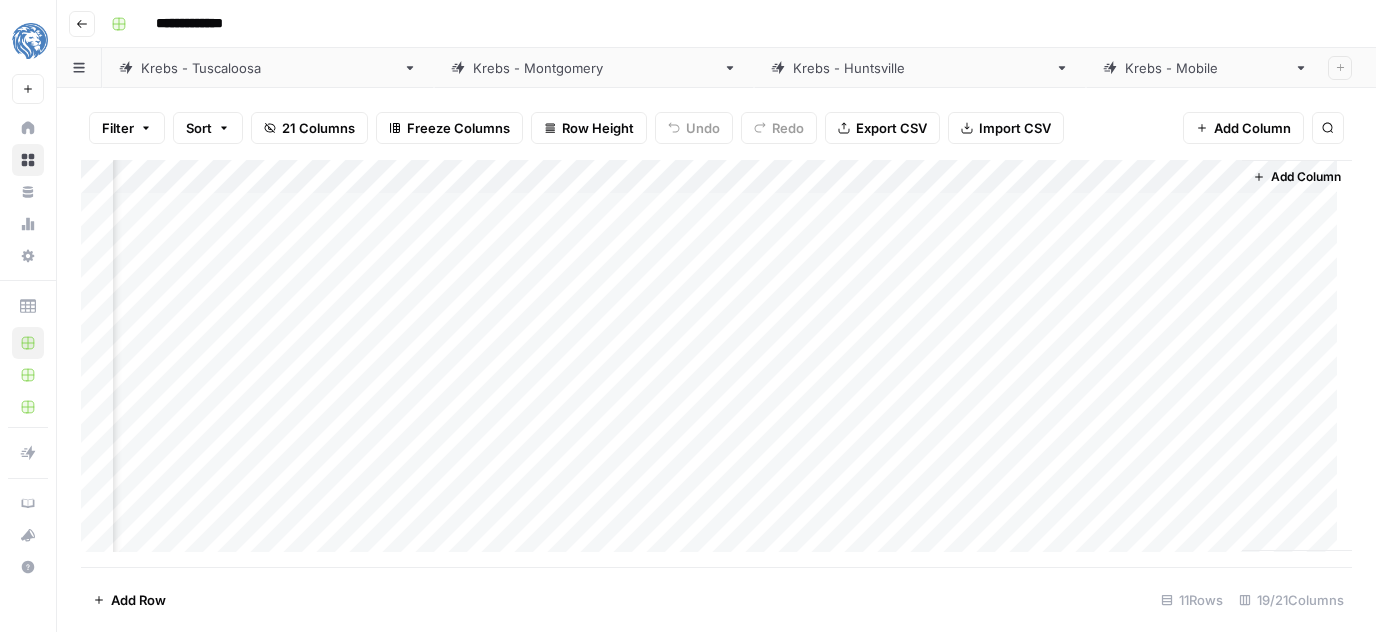 click on "Add Column" at bounding box center (716, 364) 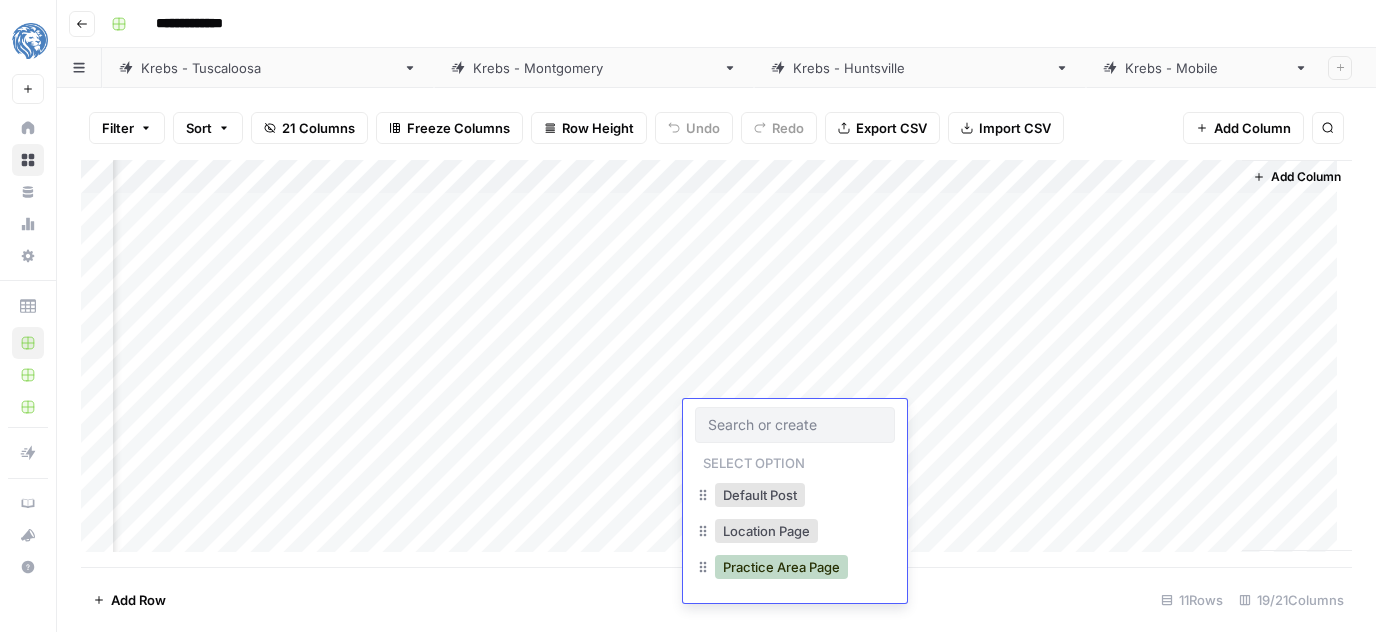 click on "Practice Area Page" at bounding box center [781, 567] 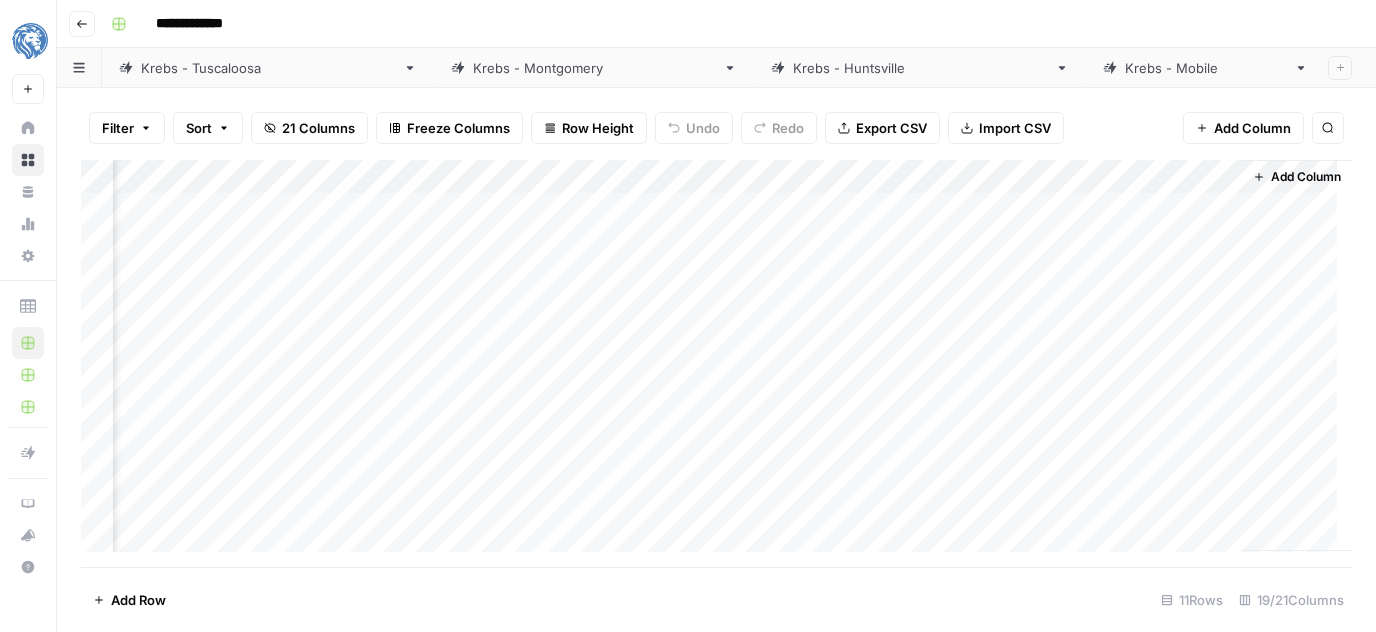 click on "Add Column" at bounding box center (716, 364) 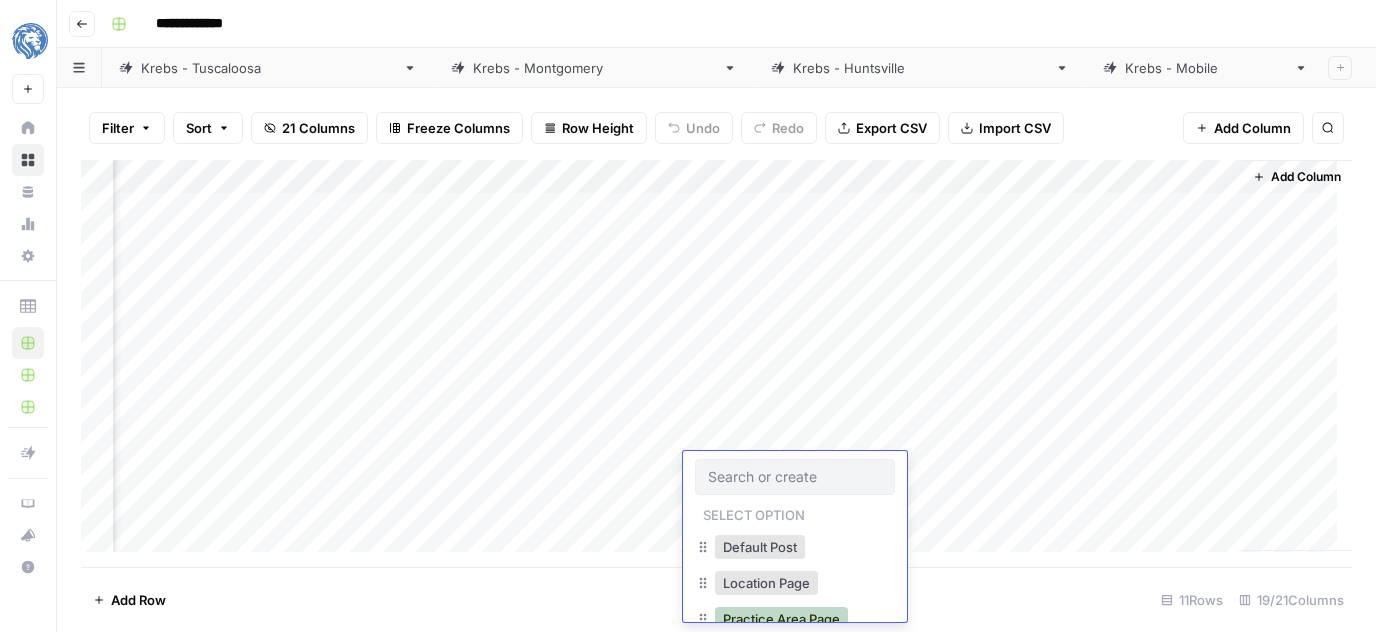 click on "Practice Area Page" at bounding box center (781, 619) 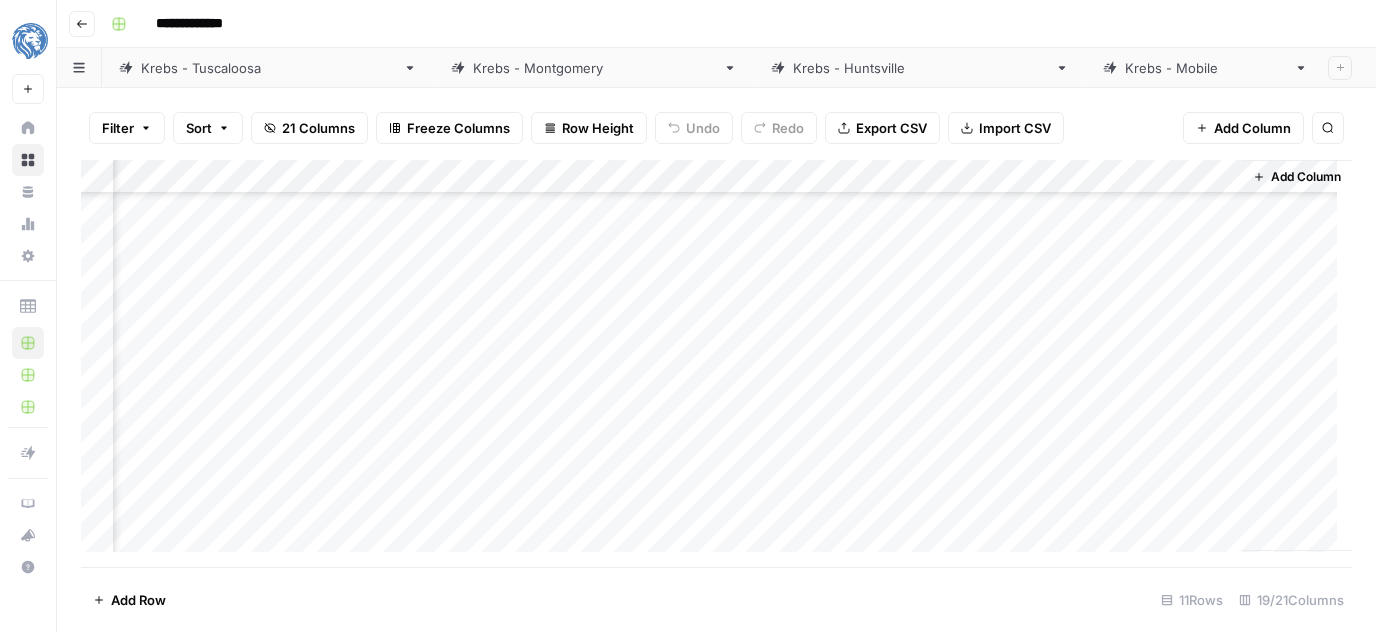 scroll, scrollTop: 245, scrollLeft: 2509, axis: both 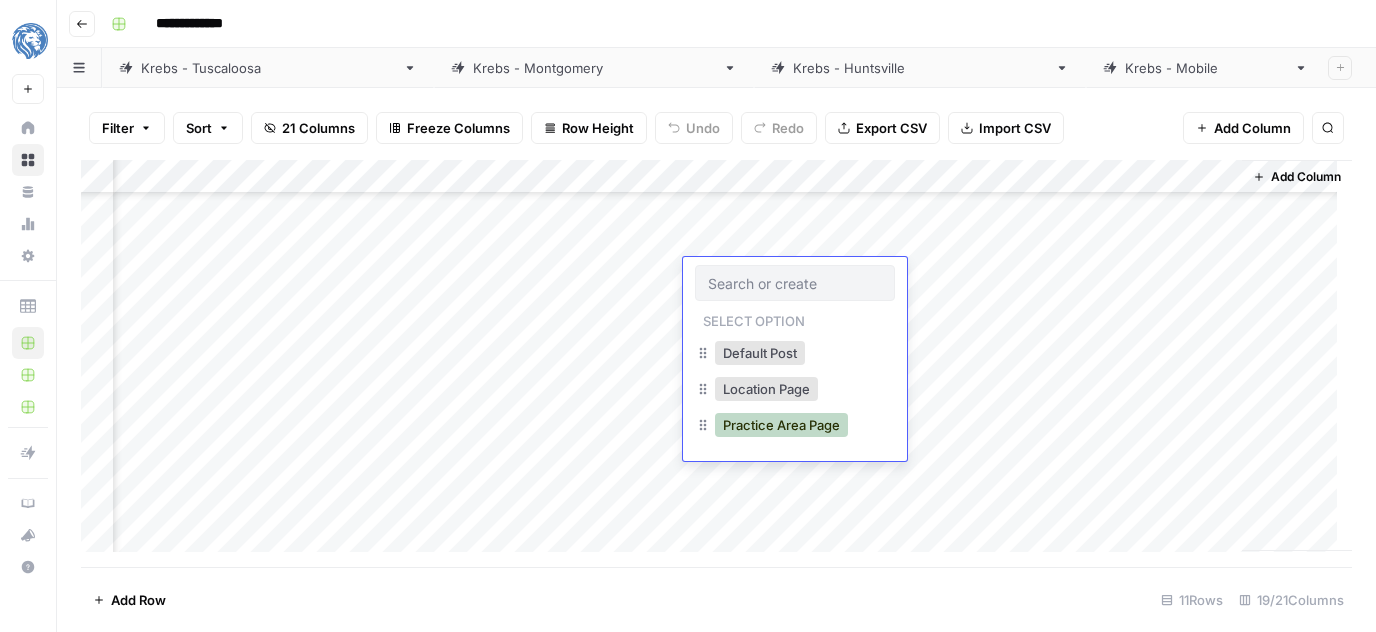 click on "Practice Area Page" at bounding box center (781, 425) 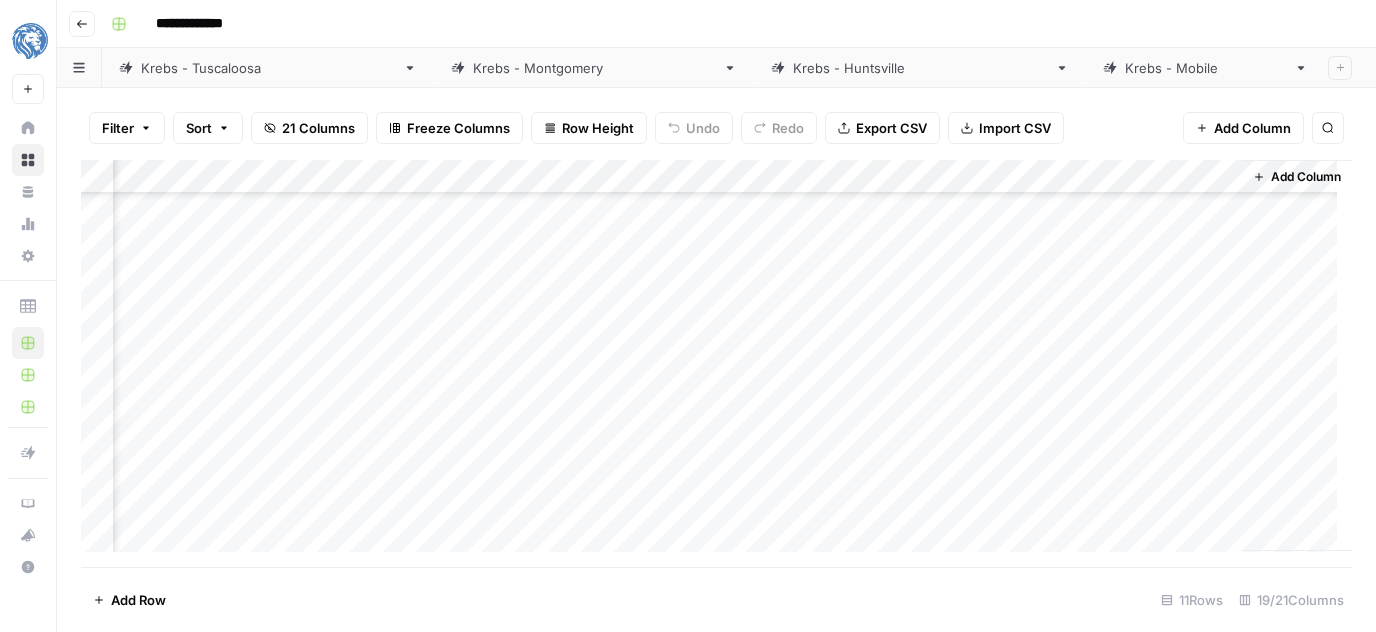 click on "Add Column" at bounding box center (716, 364) 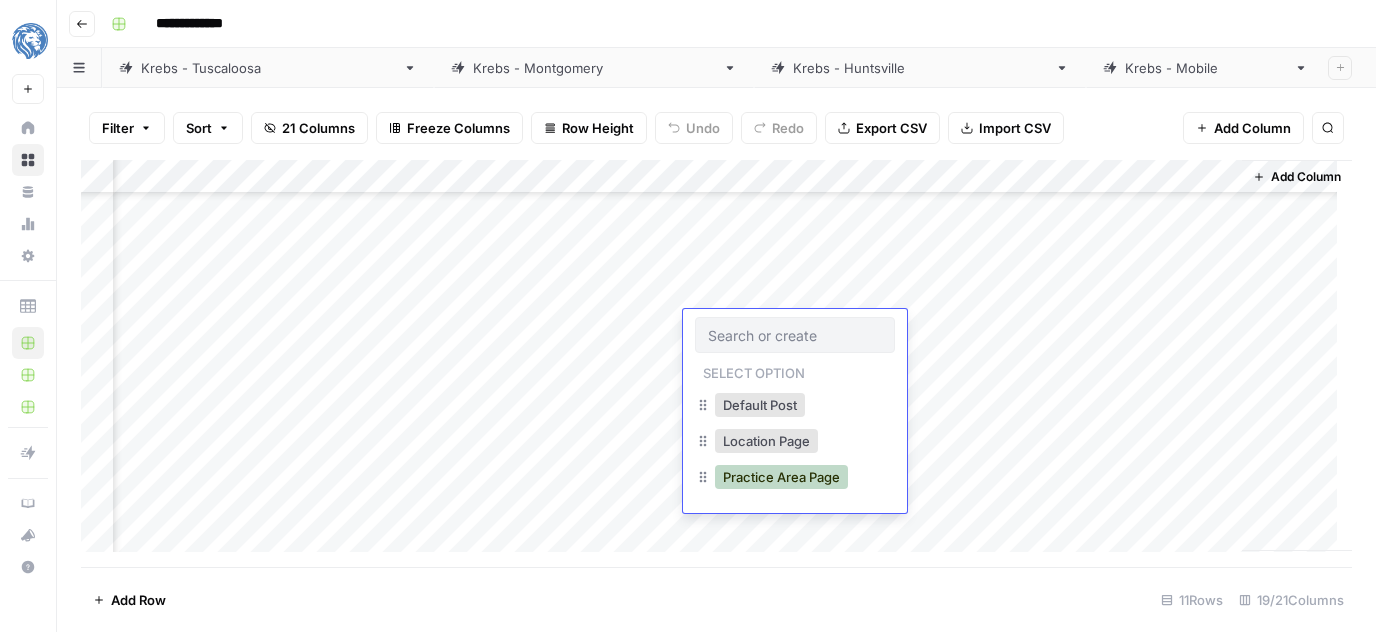 click on "Practice Area Page" at bounding box center [781, 477] 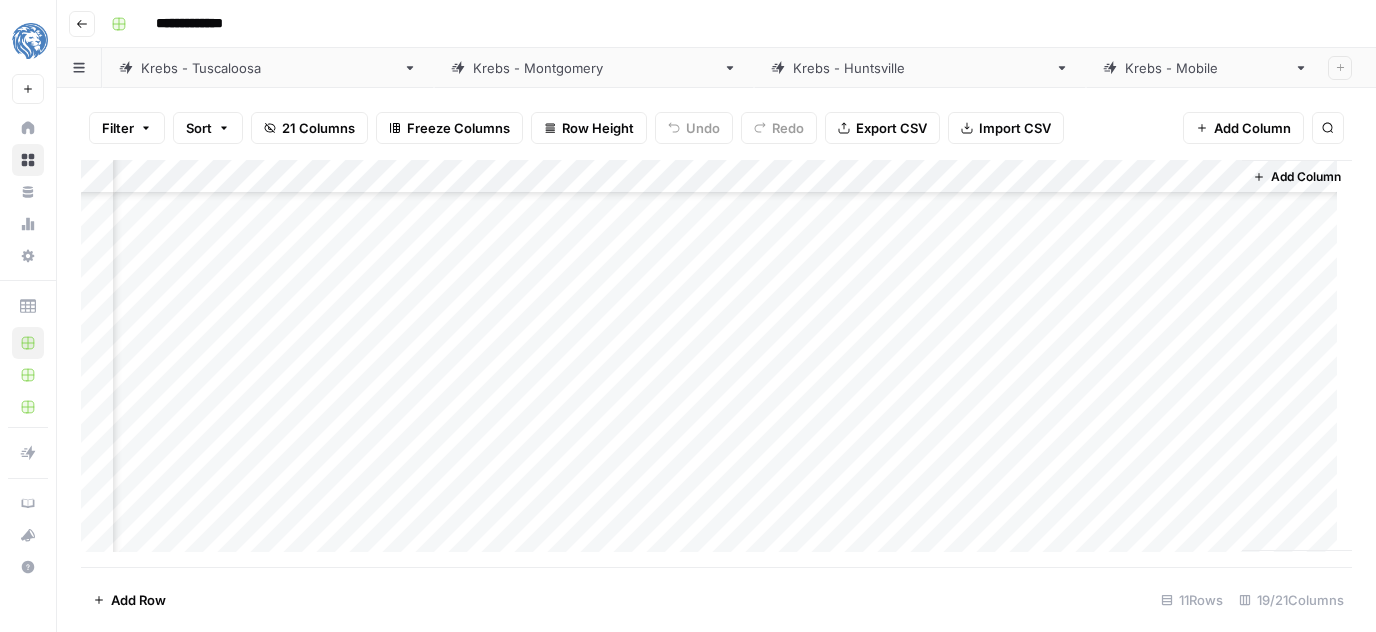 click on "Add Column" at bounding box center [716, 364] 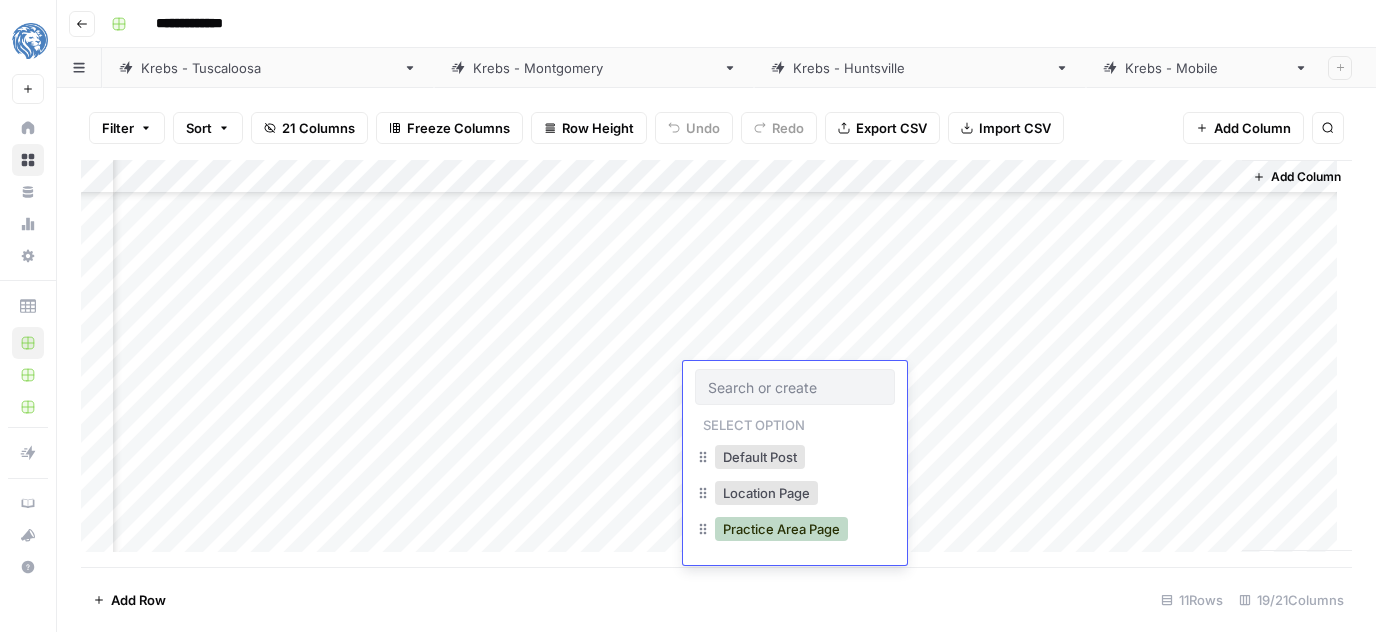 click on "Practice Area Page" at bounding box center [781, 529] 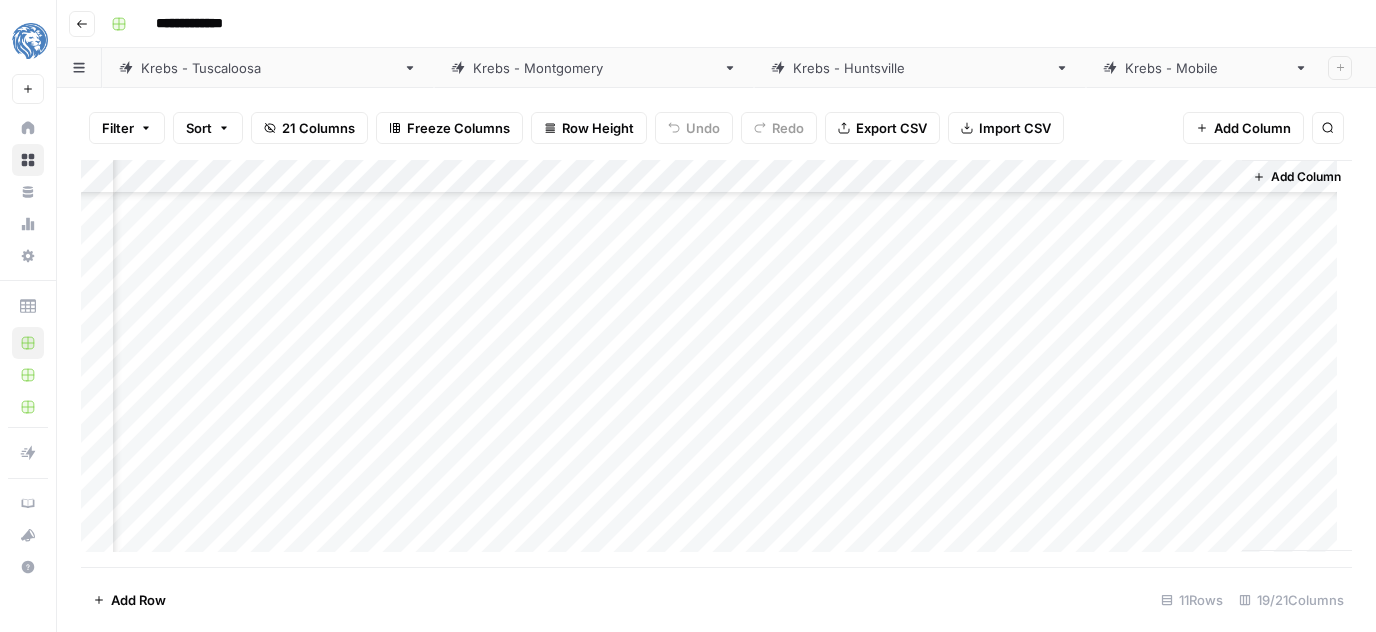 click on "Add Column" at bounding box center [716, 364] 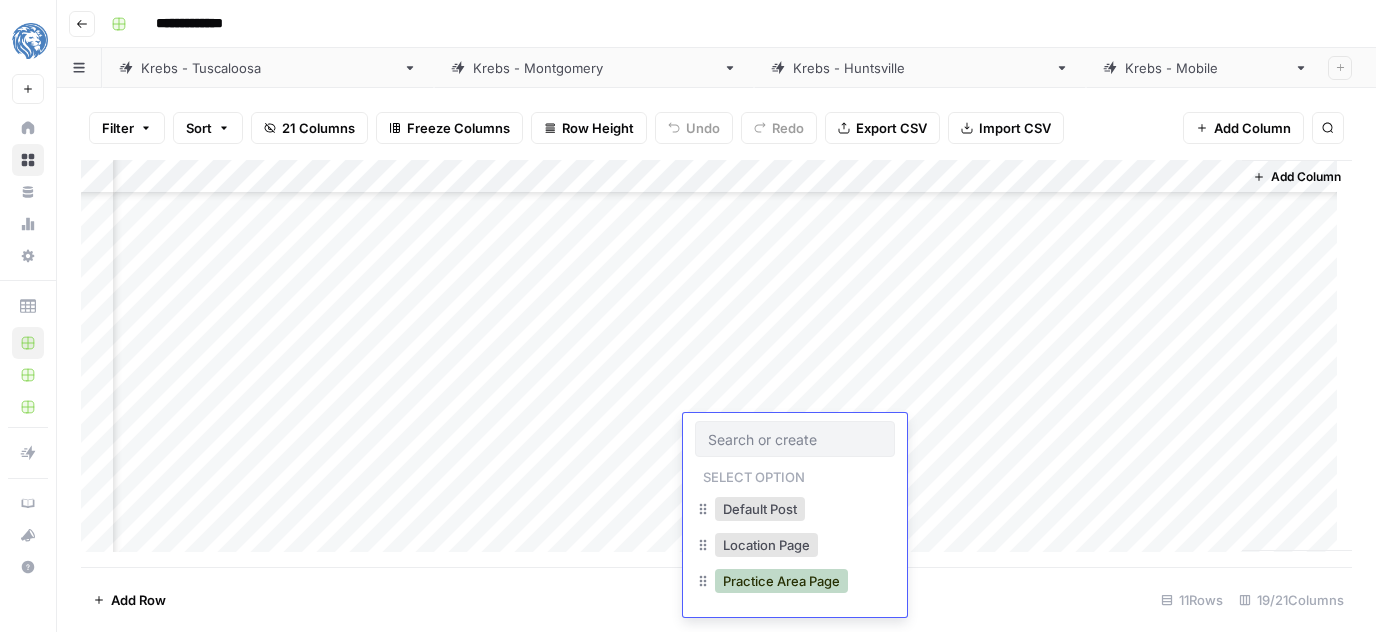 click on "Practice Area Page" at bounding box center (781, 581) 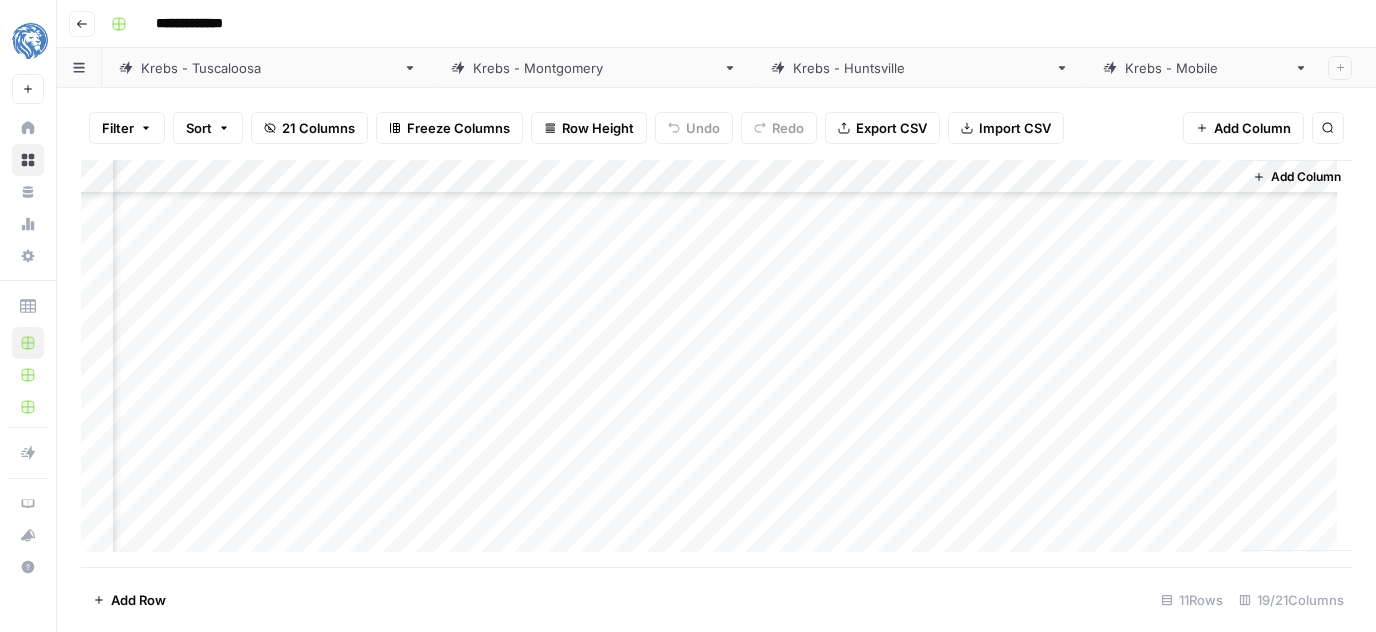 click on "Add Column" at bounding box center (716, 364) 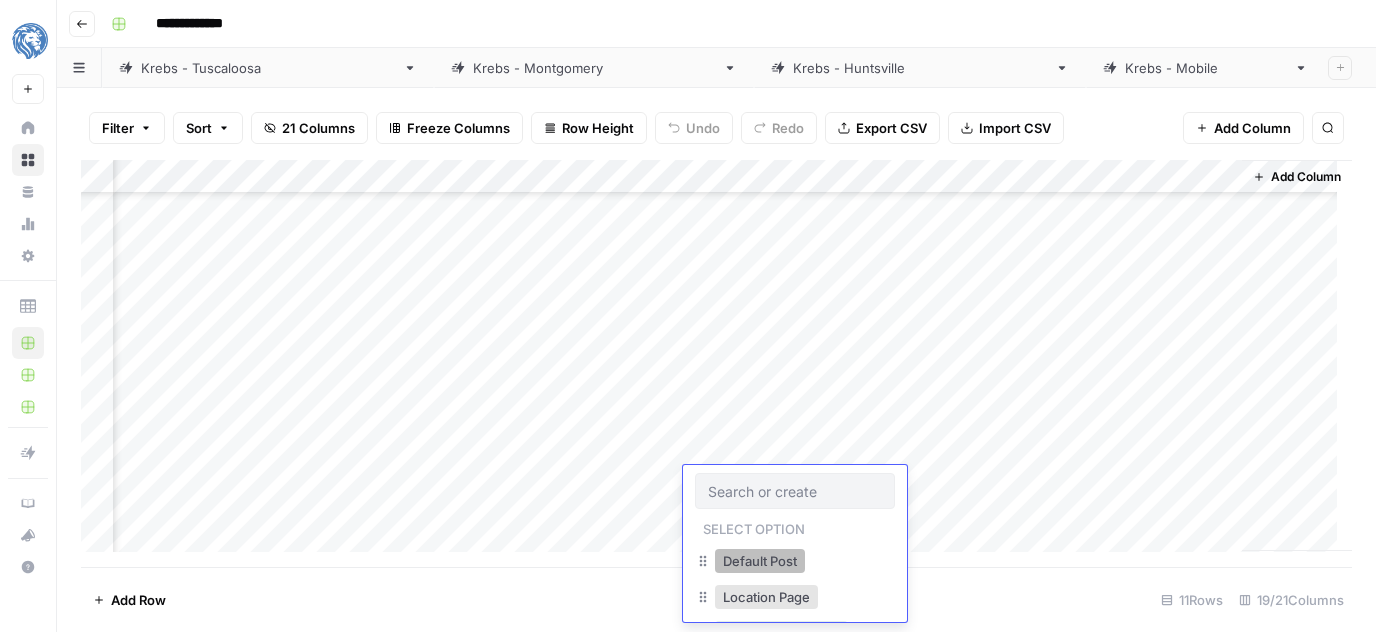 scroll, scrollTop: 46, scrollLeft: 0, axis: vertical 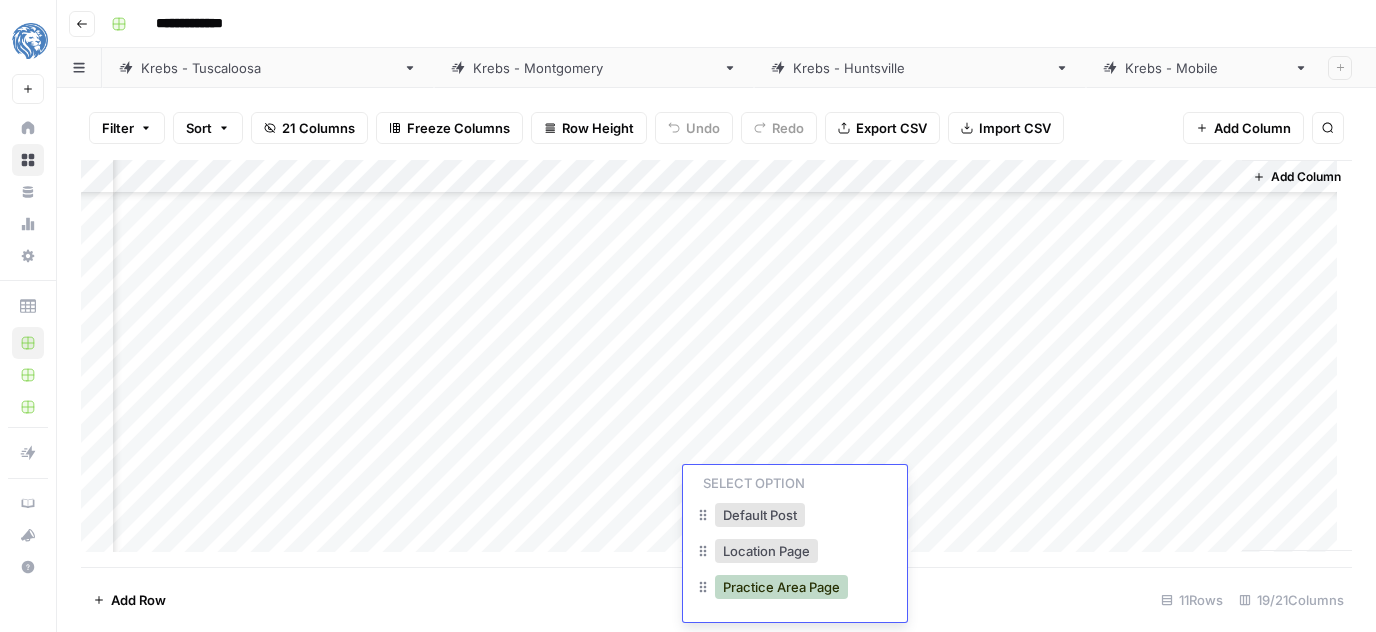 click on "Practice Area Page" at bounding box center (781, 587) 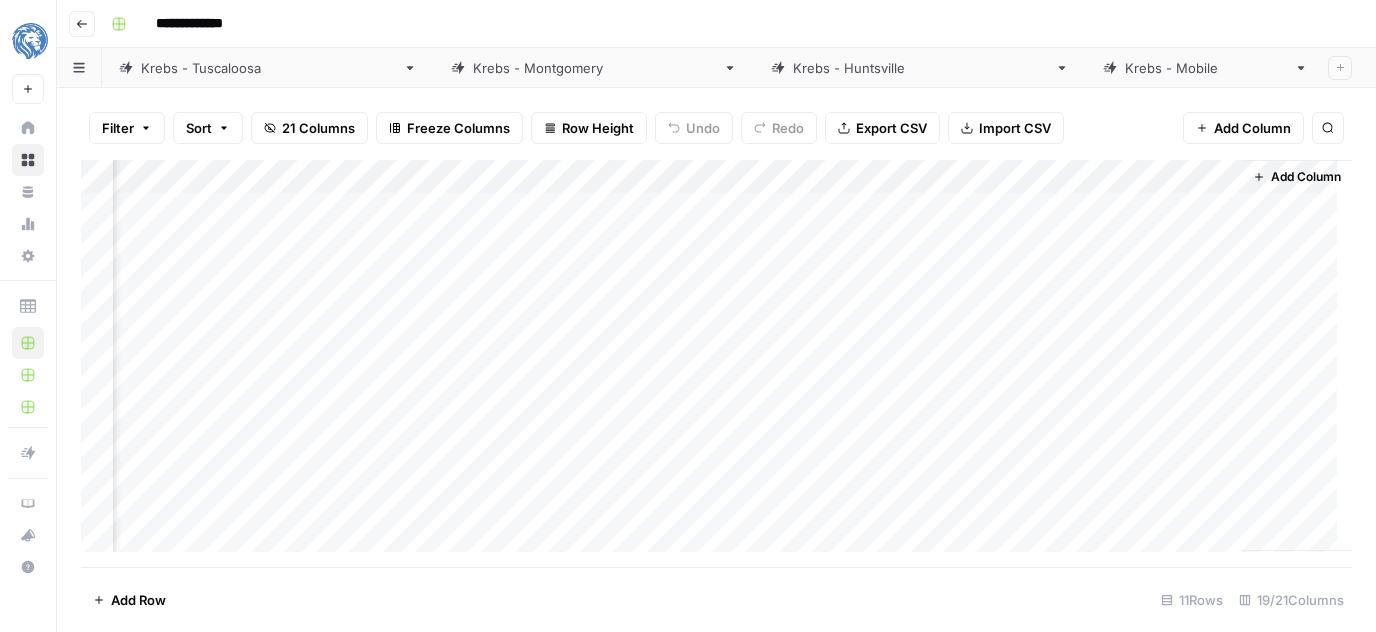 scroll, scrollTop: 0, scrollLeft: 2509, axis: horizontal 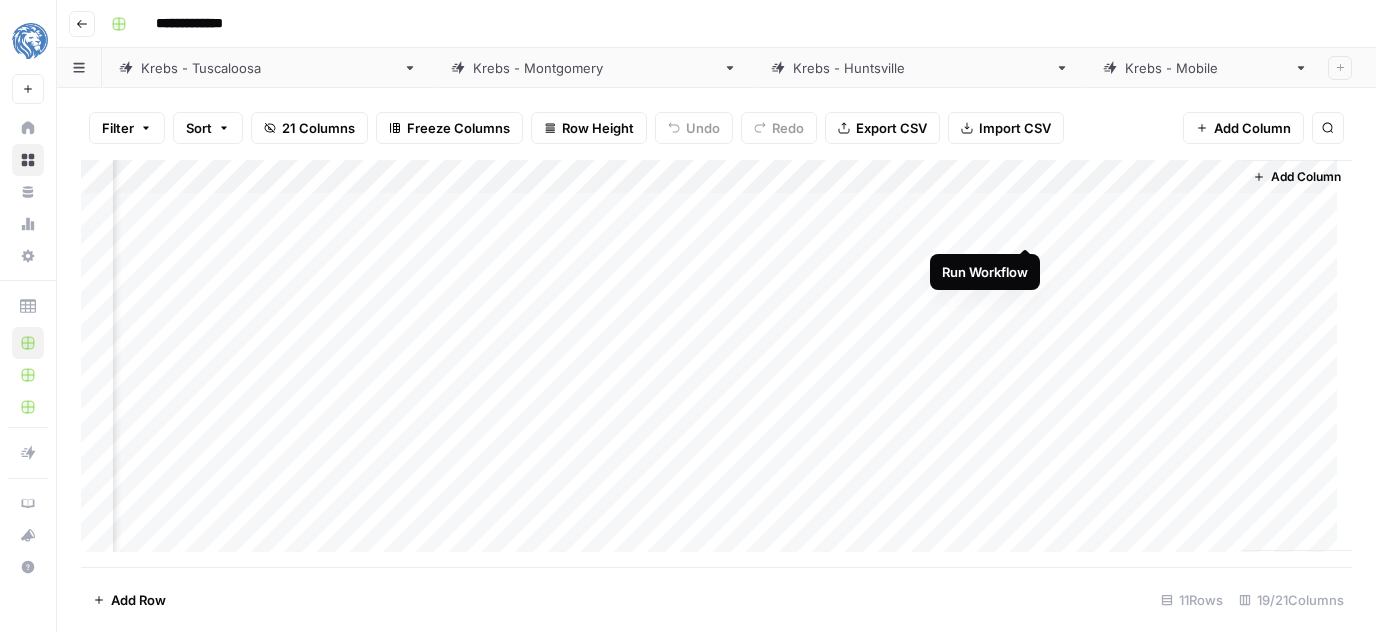 click on "Add Column" at bounding box center [716, 364] 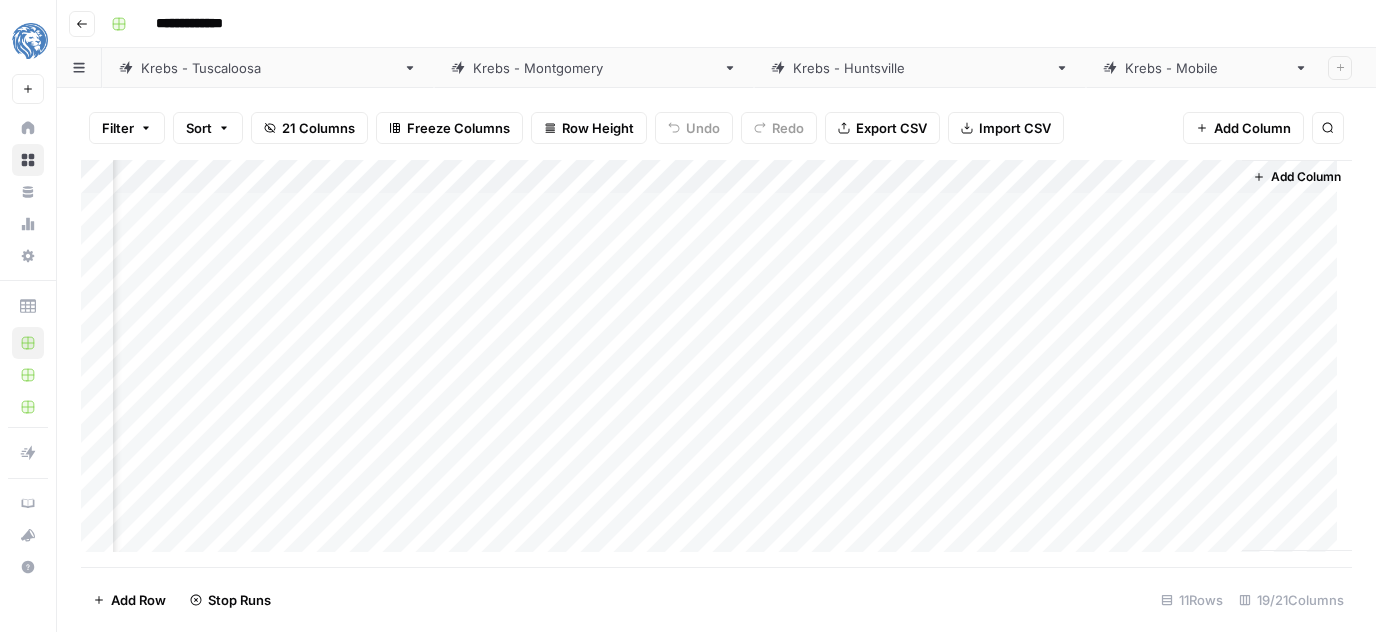 click on "Add Column" at bounding box center (716, 364) 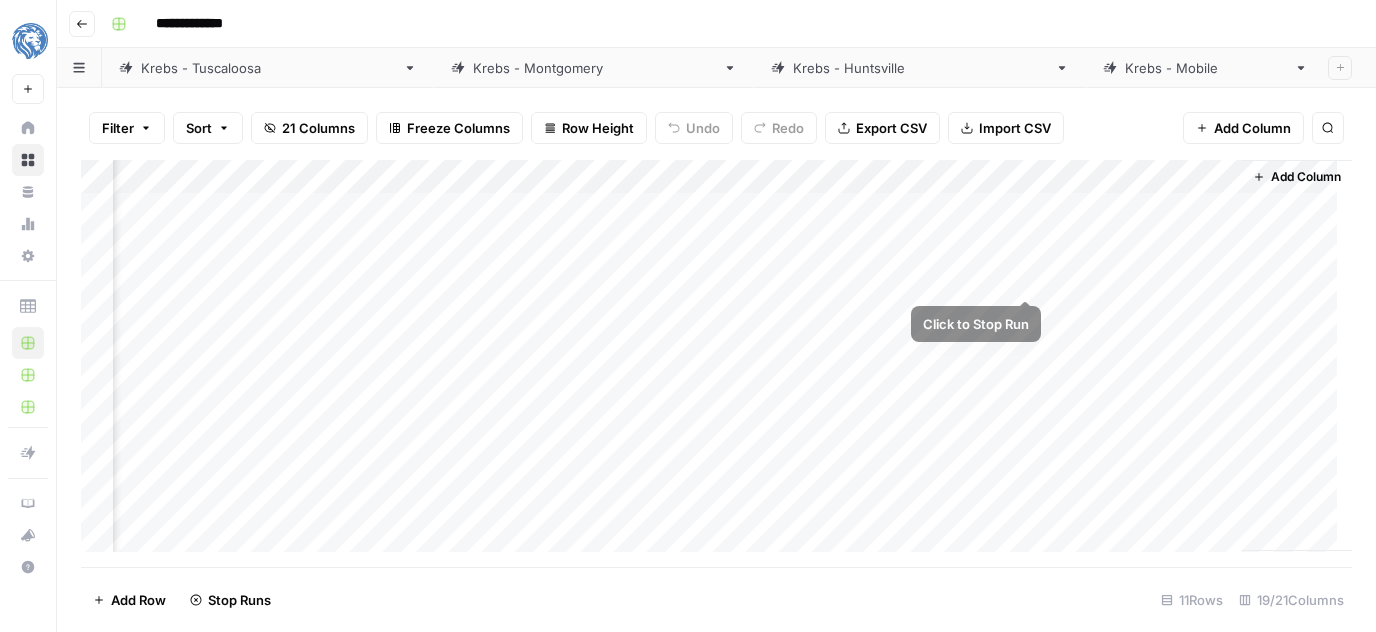 click on "Add Column" at bounding box center (716, 364) 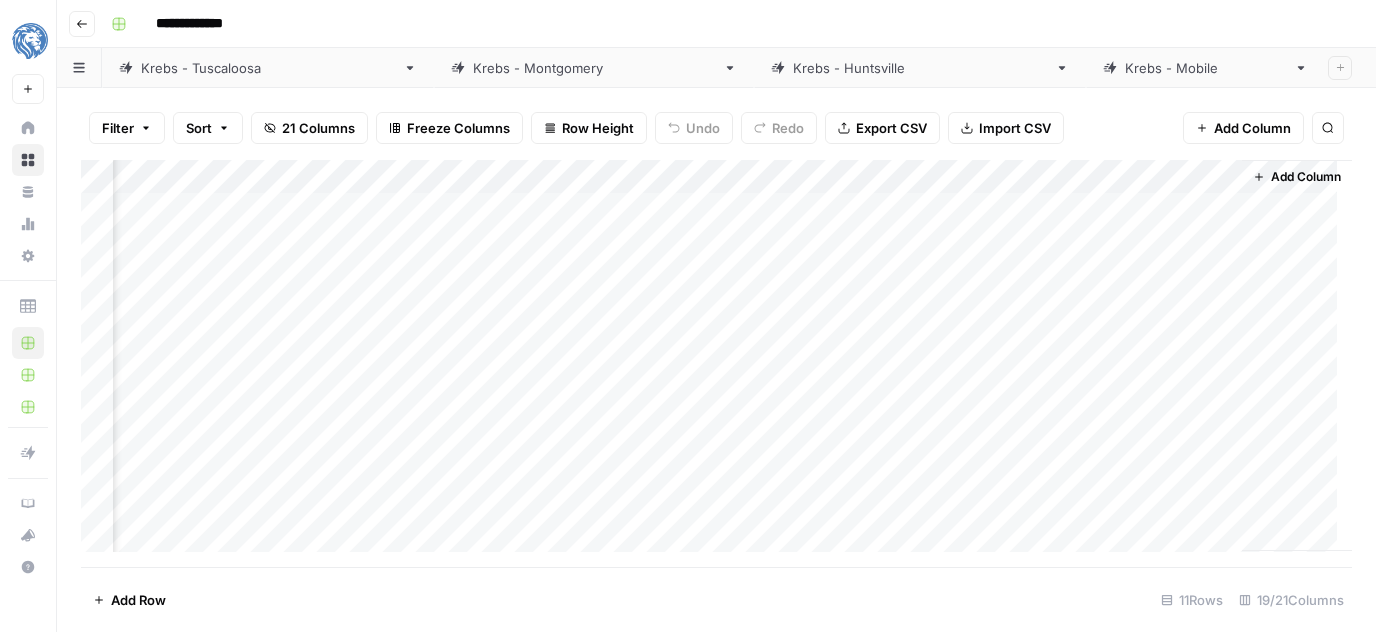 click on "Add Column" at bounding box center (716, 364) 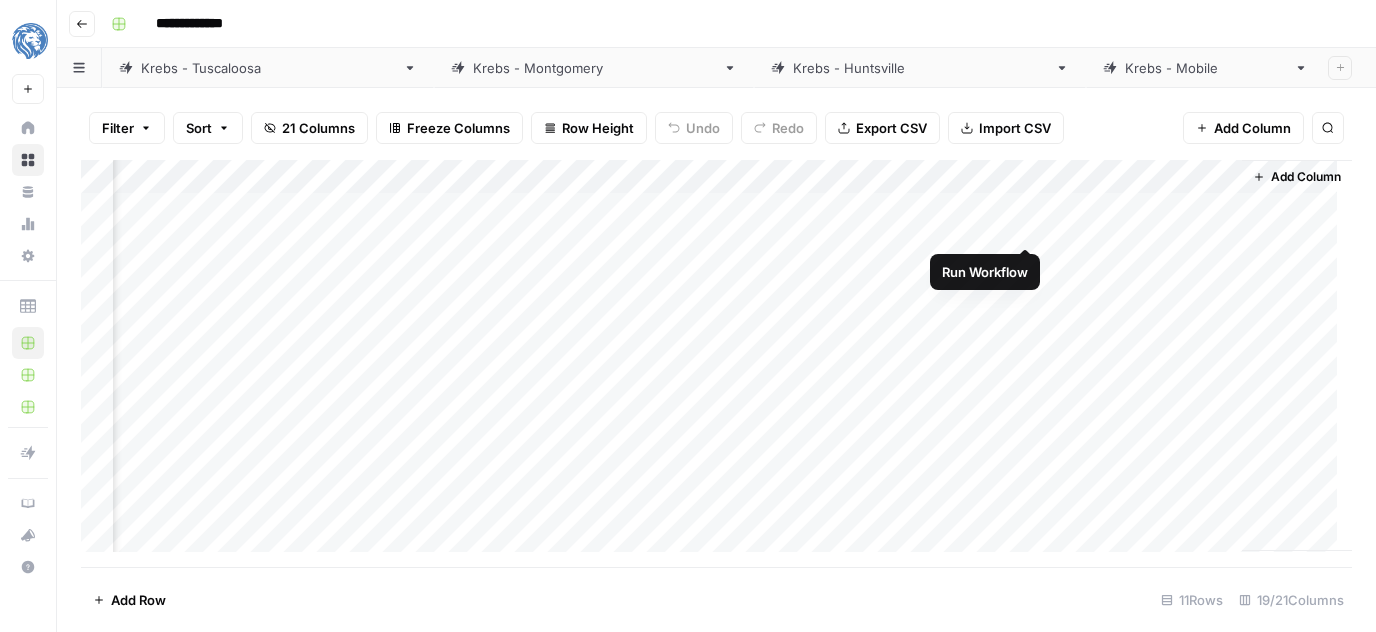 click on "Add Column" at bounding box center (716, 364) 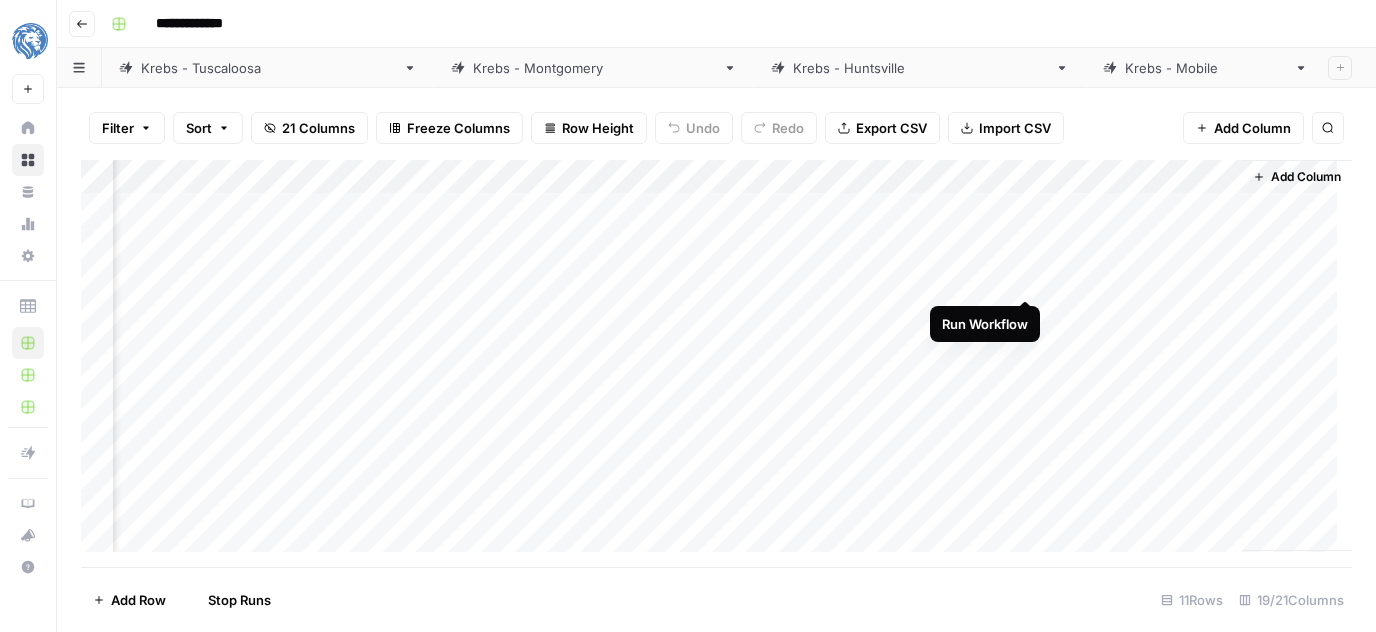 click on "Add Column" at bounding box center [716, 364] 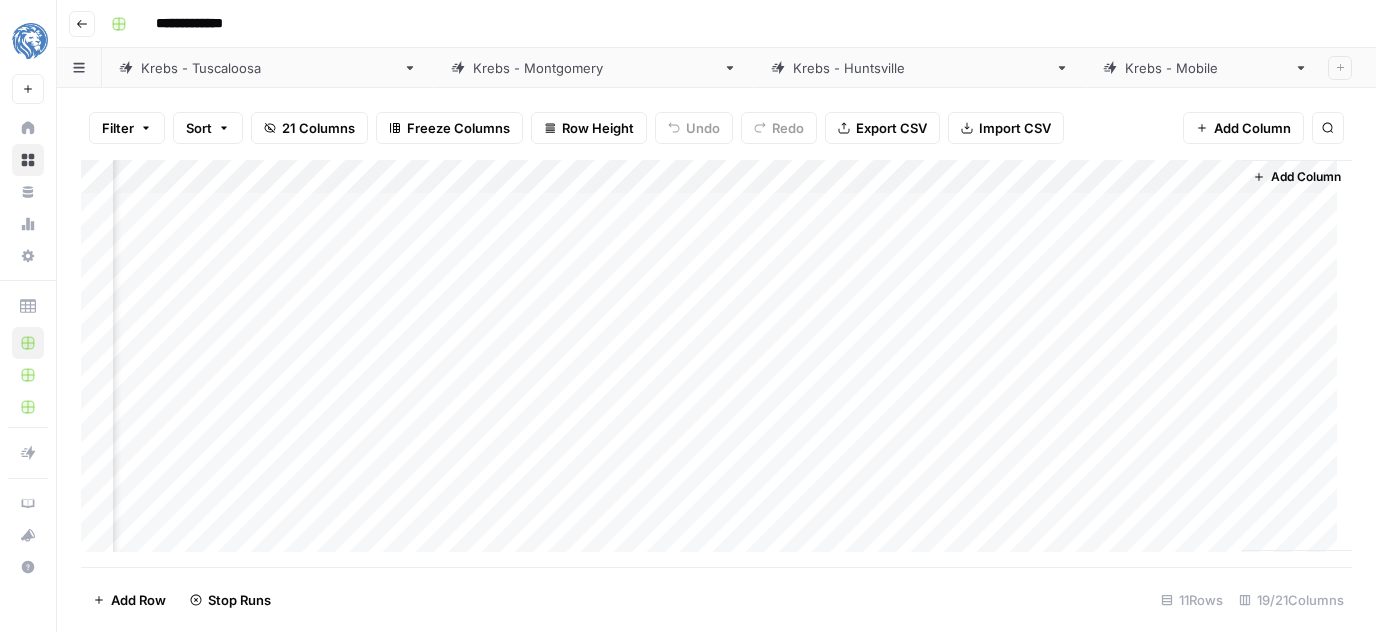 click on "Add Column" at bounding box center (716, 364) 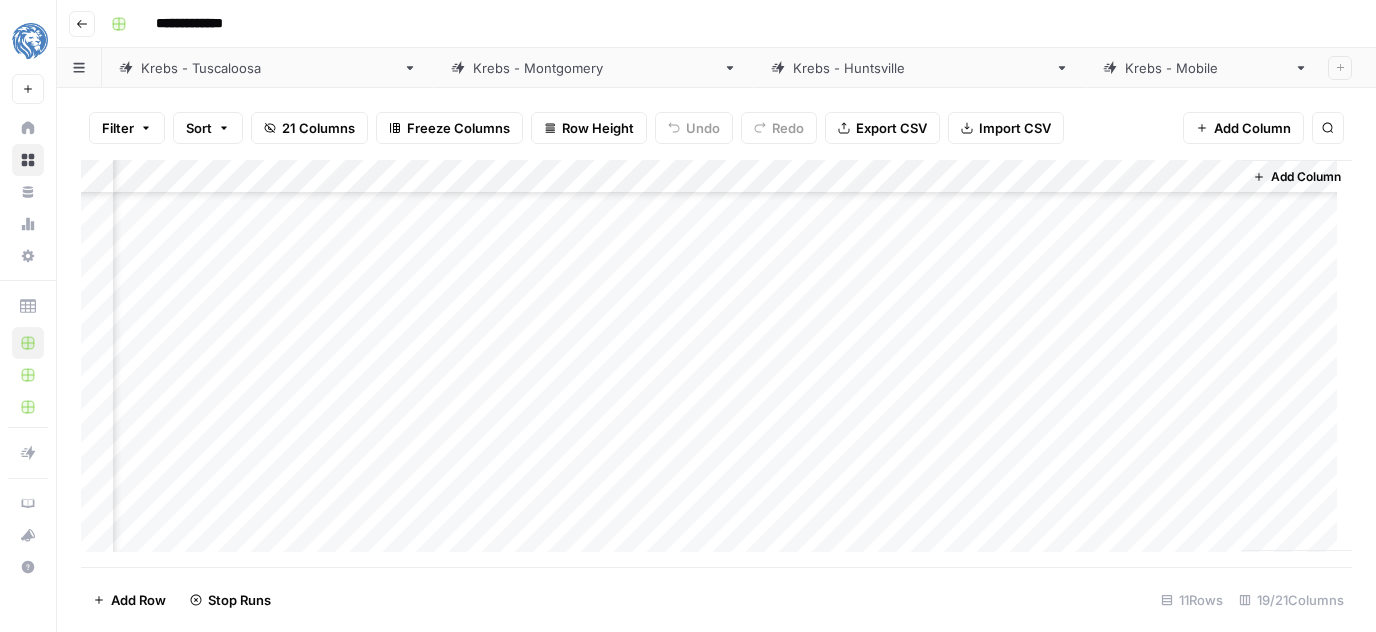 scroll, scrollTop: 192, scrollLeft: 2509, axis: both 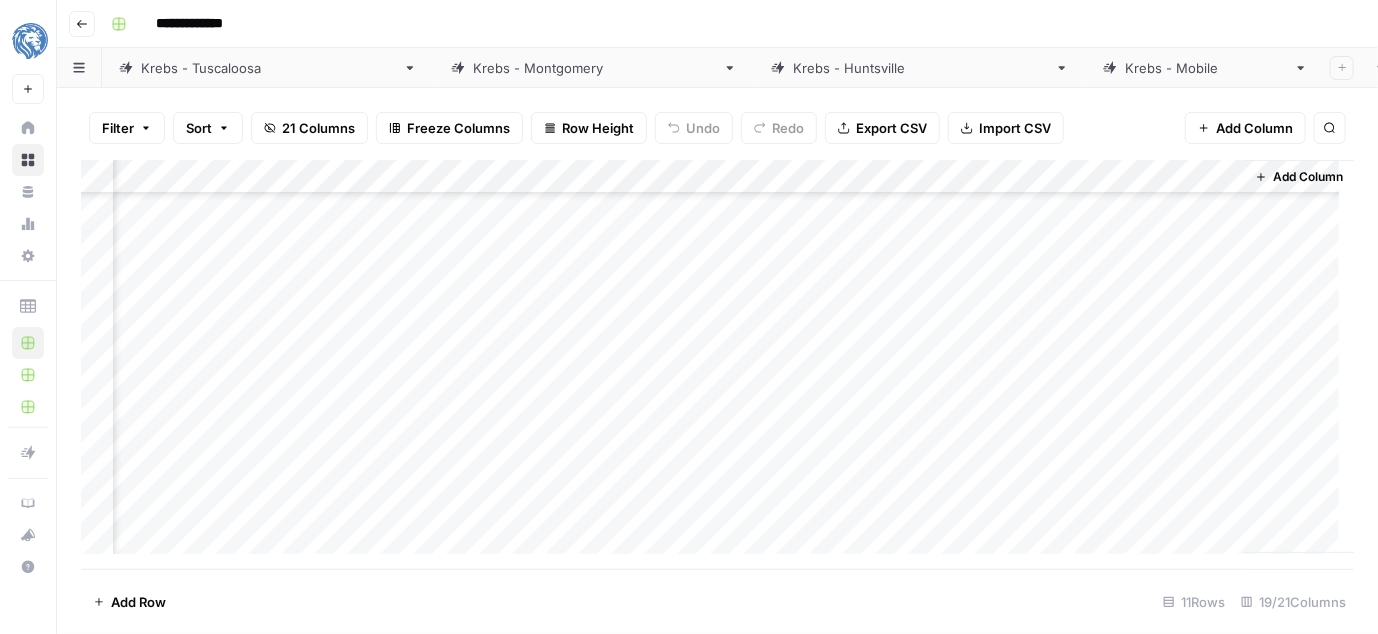 click on "**********" at bounding box center [730, 24] 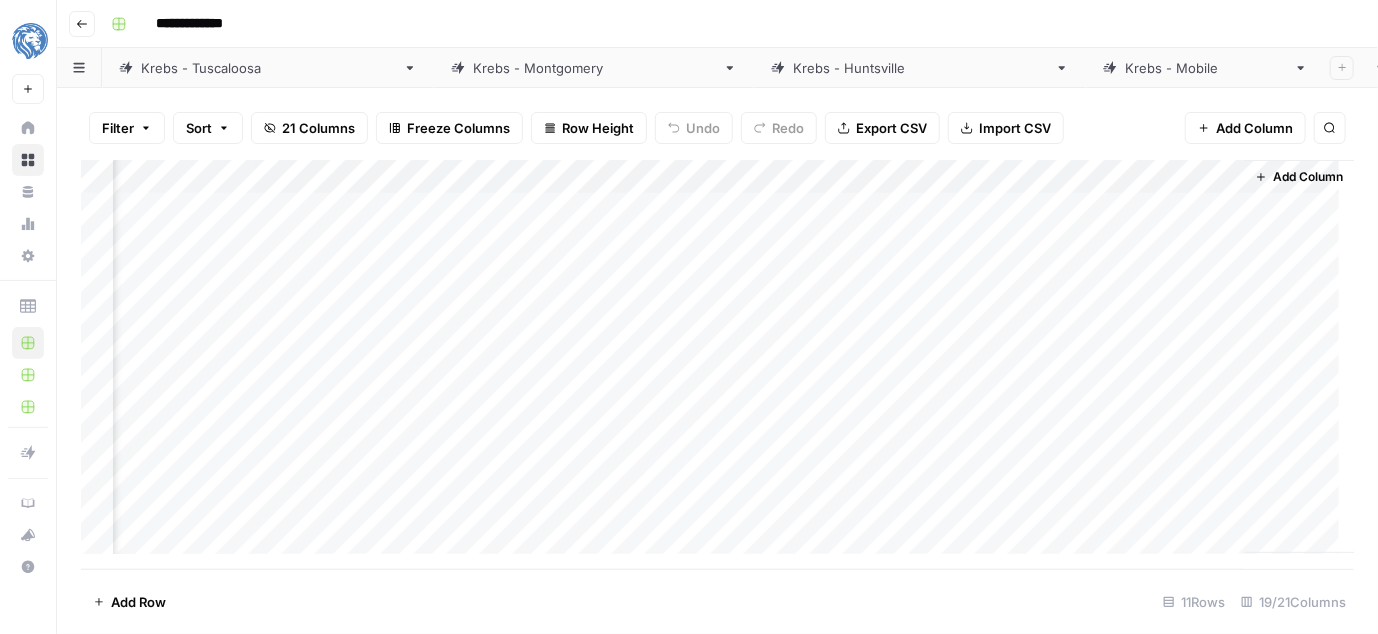 scroll, scrollTop: 0, scrollLeft: 2507, axis: horizontal 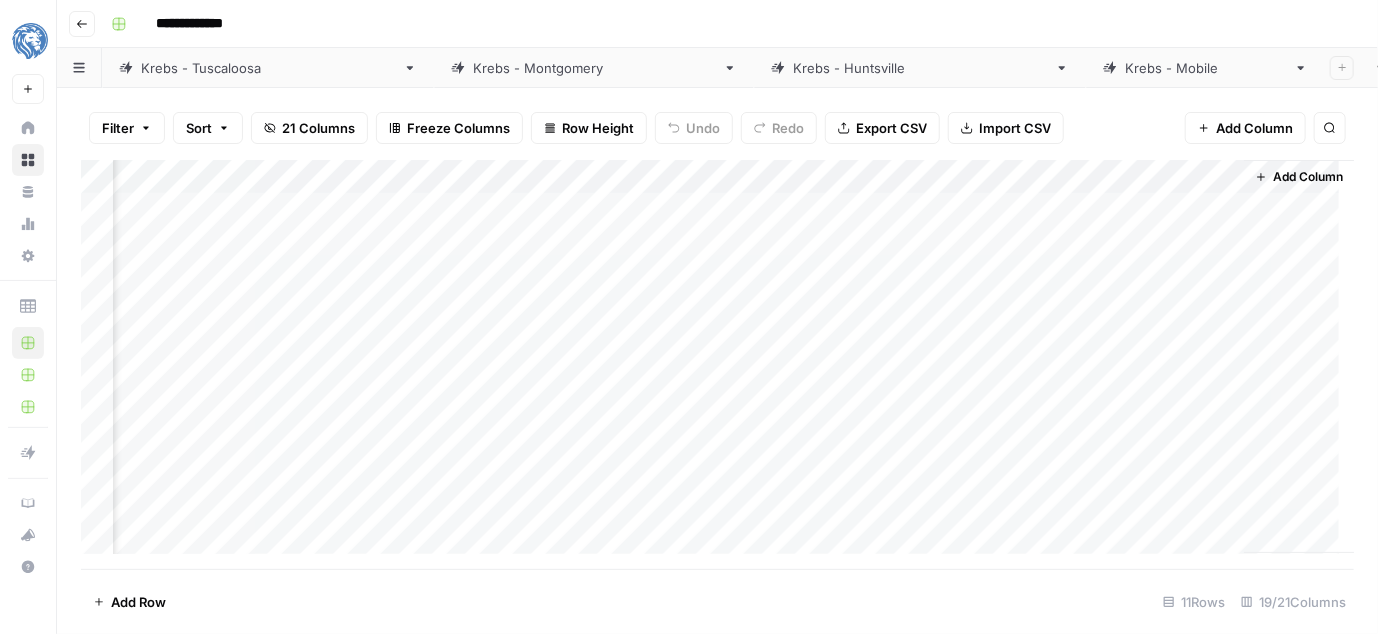 click on "Add Column" at bounding box center [717, 365] 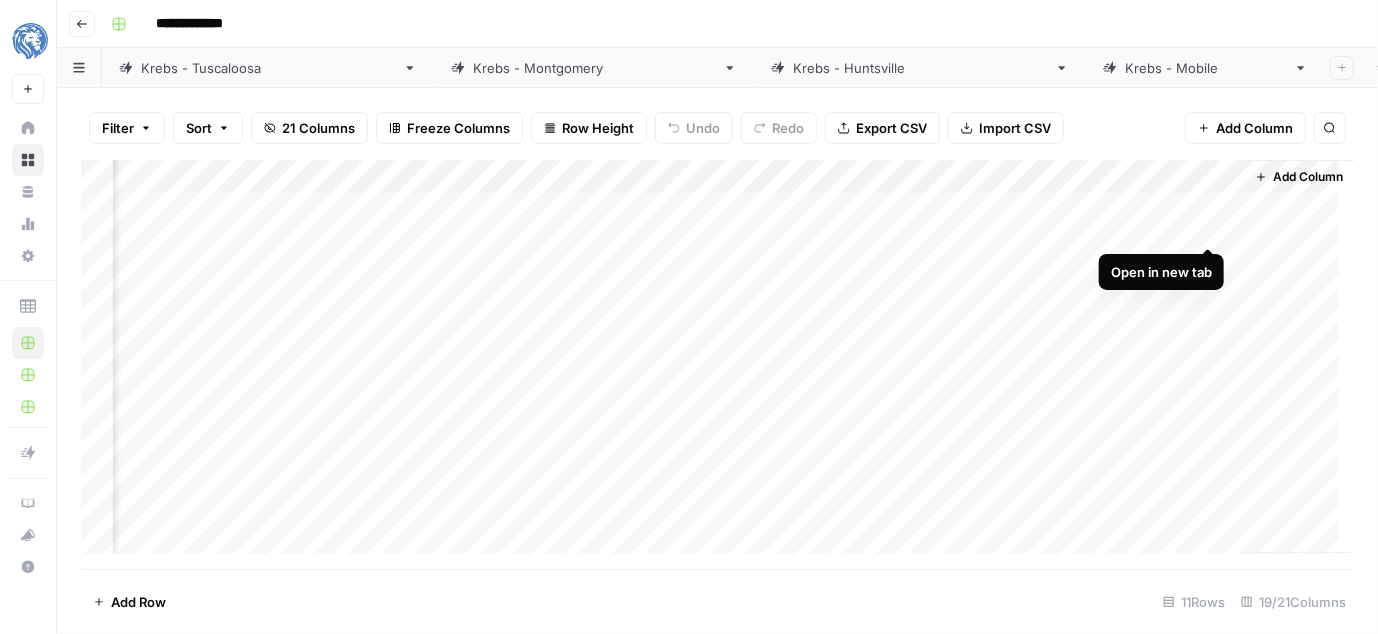 click on "Add Column" at bounding box center (717, 365) 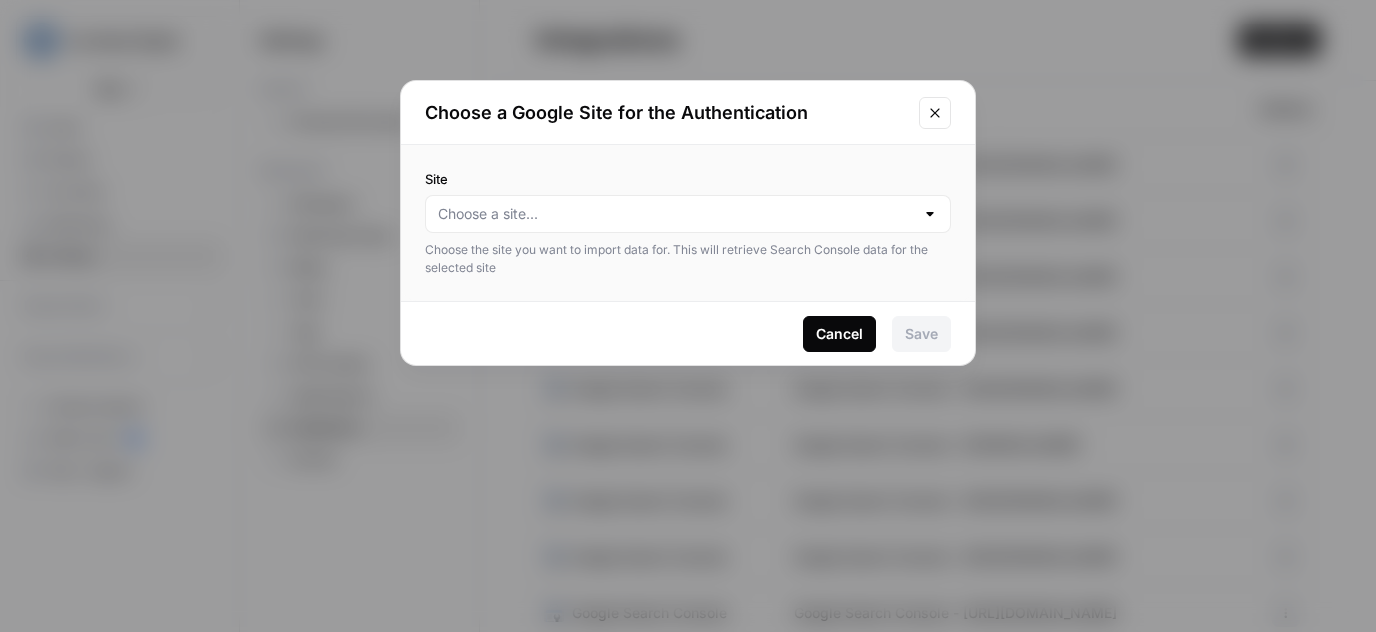 scroll, scrollTop: 0, scrollLeft: 0, axis: both 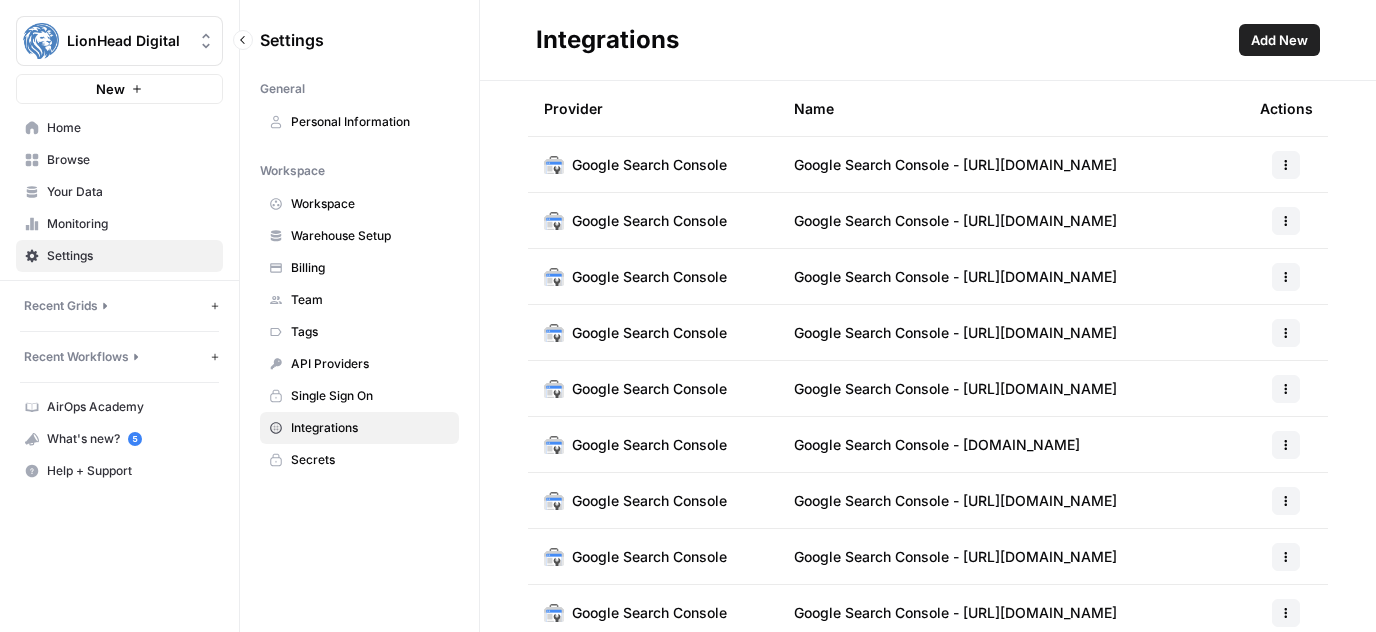 click 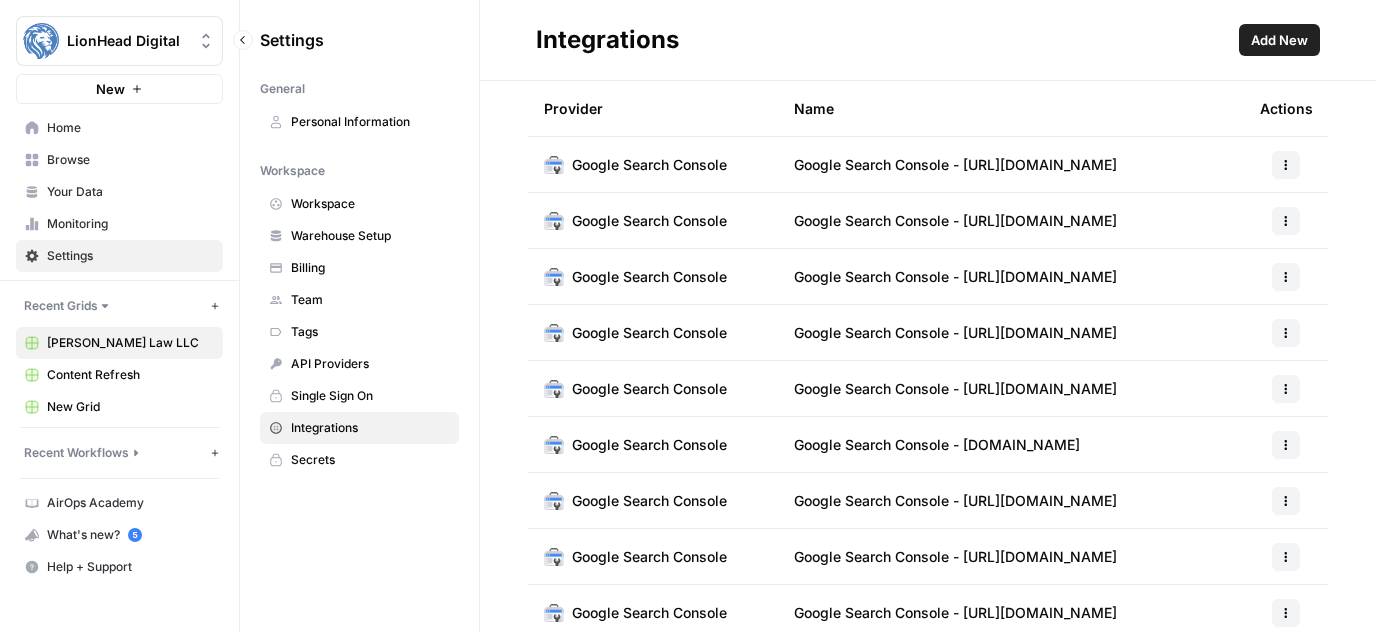 click on "[PERSON_NAME] Law LLC" at bounding box center (119, 343) 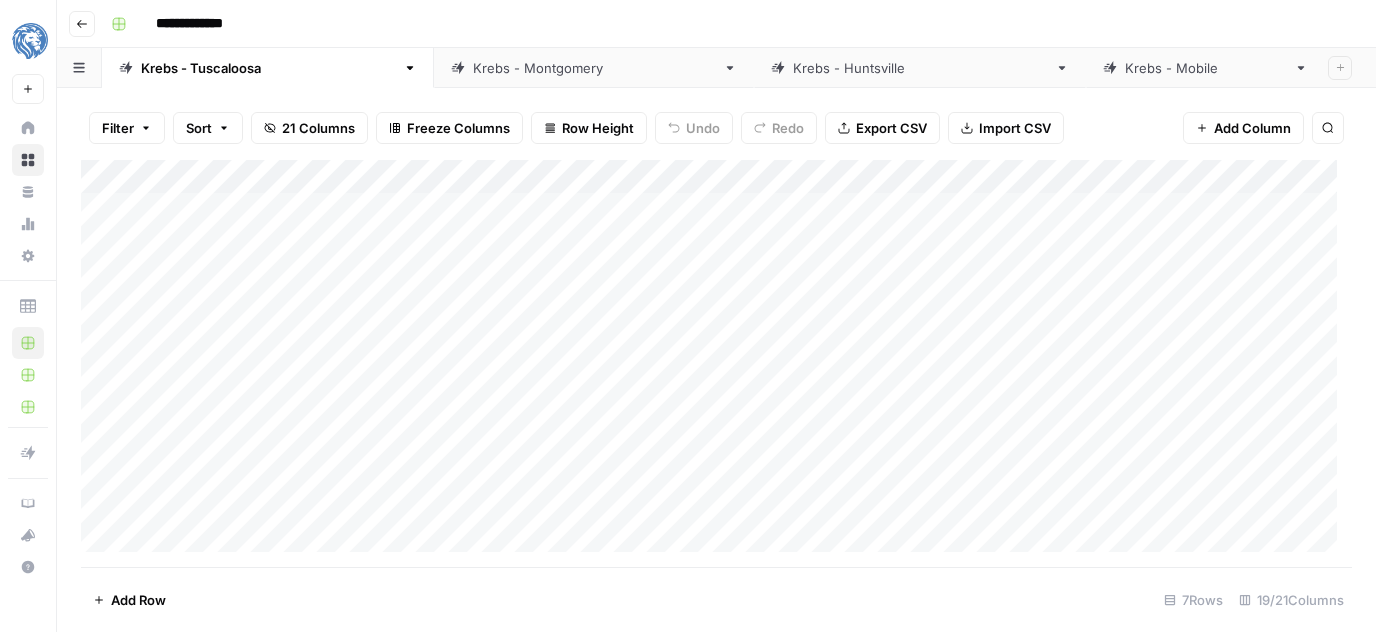 click on "Krebs - Birmingham" at bounding box center (1491, 68) 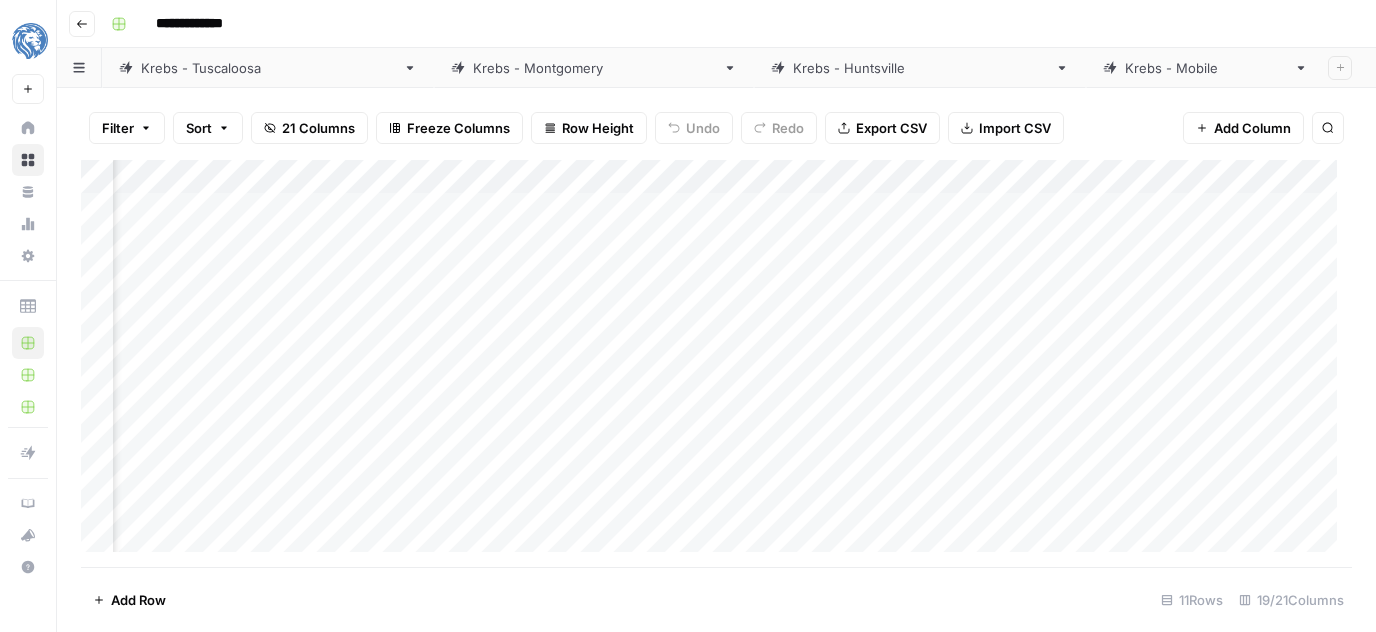 scroll, scrollTop: 0, scrollLeft: 2509, axis: horizontal 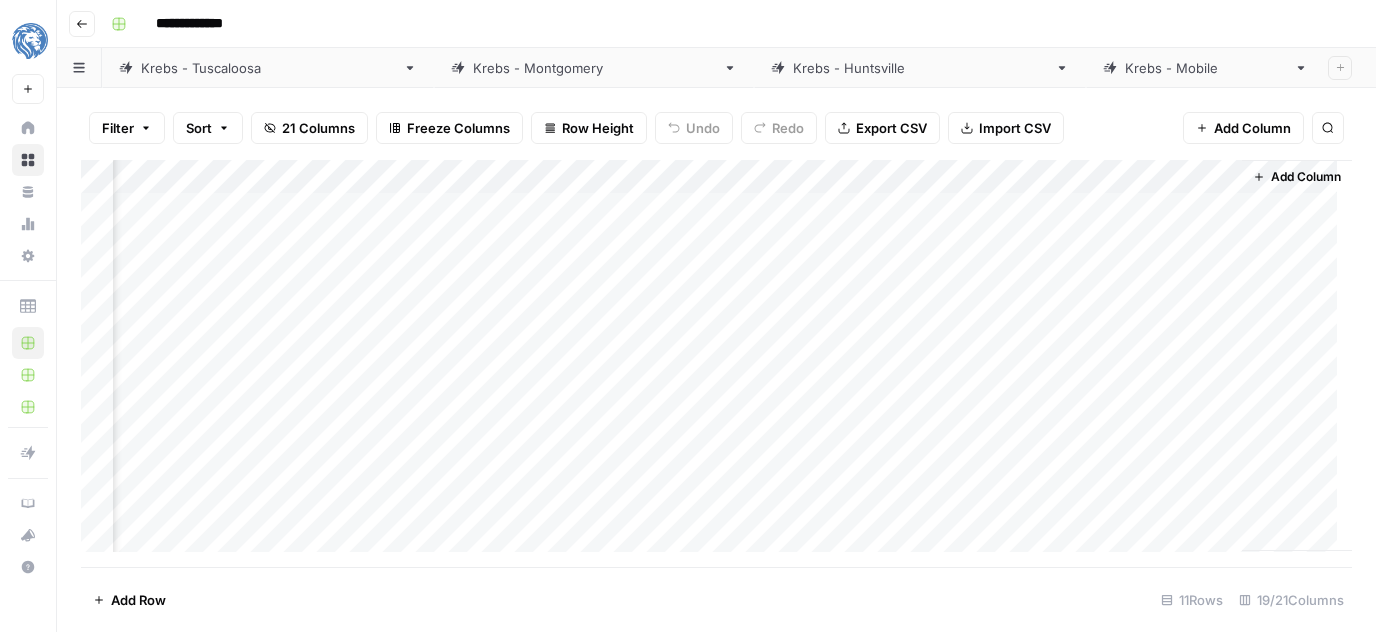 click on "Add Column" at bounding box center [716, 364] 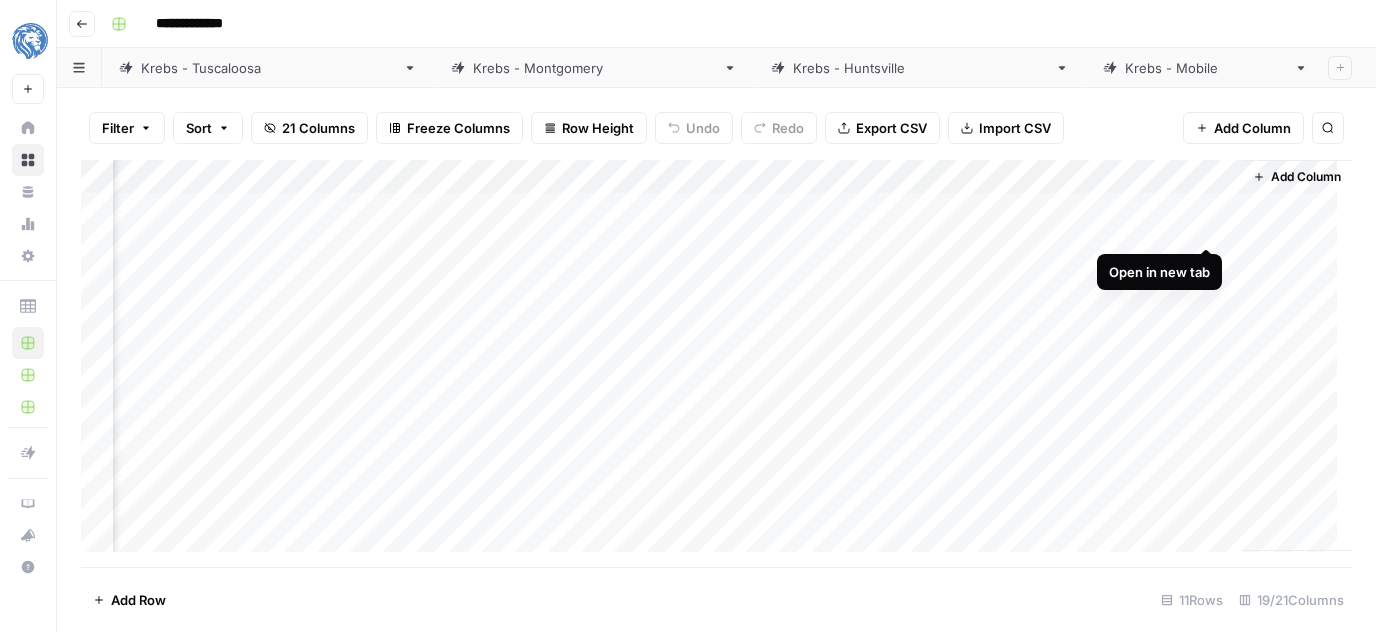 click on "Add Column" at bounding box center (716, 364) 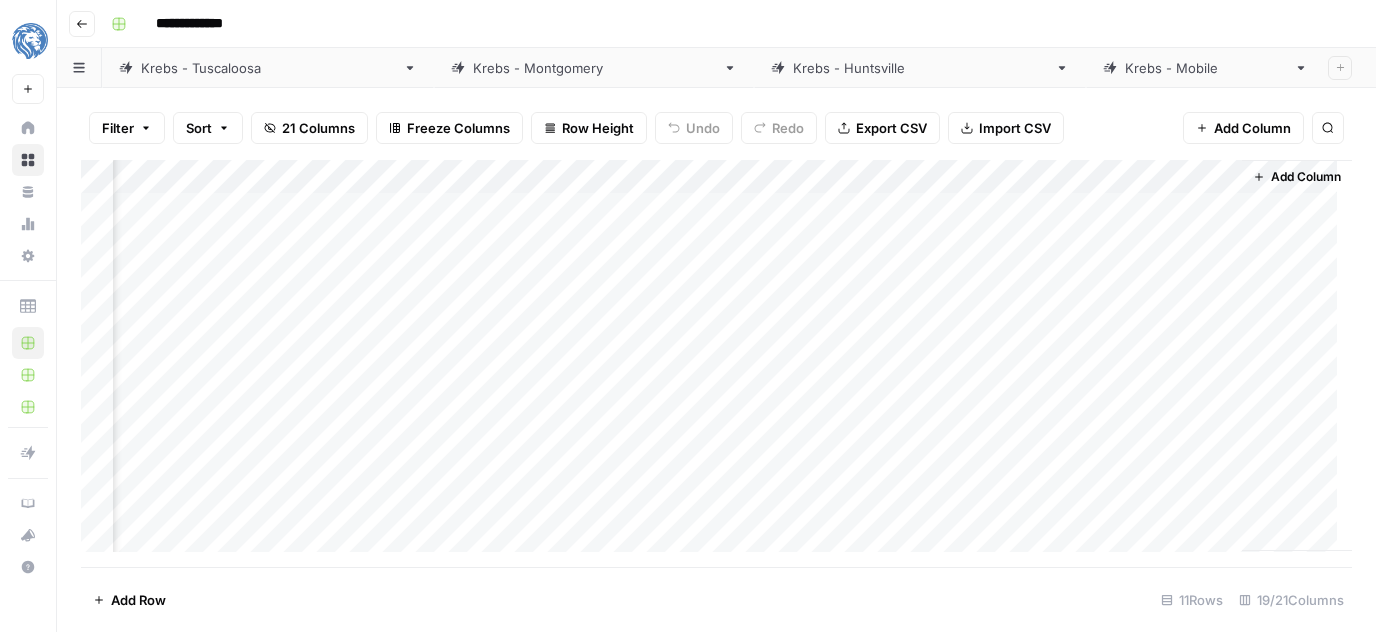 click on "**********" at bounding box center [729, 24] 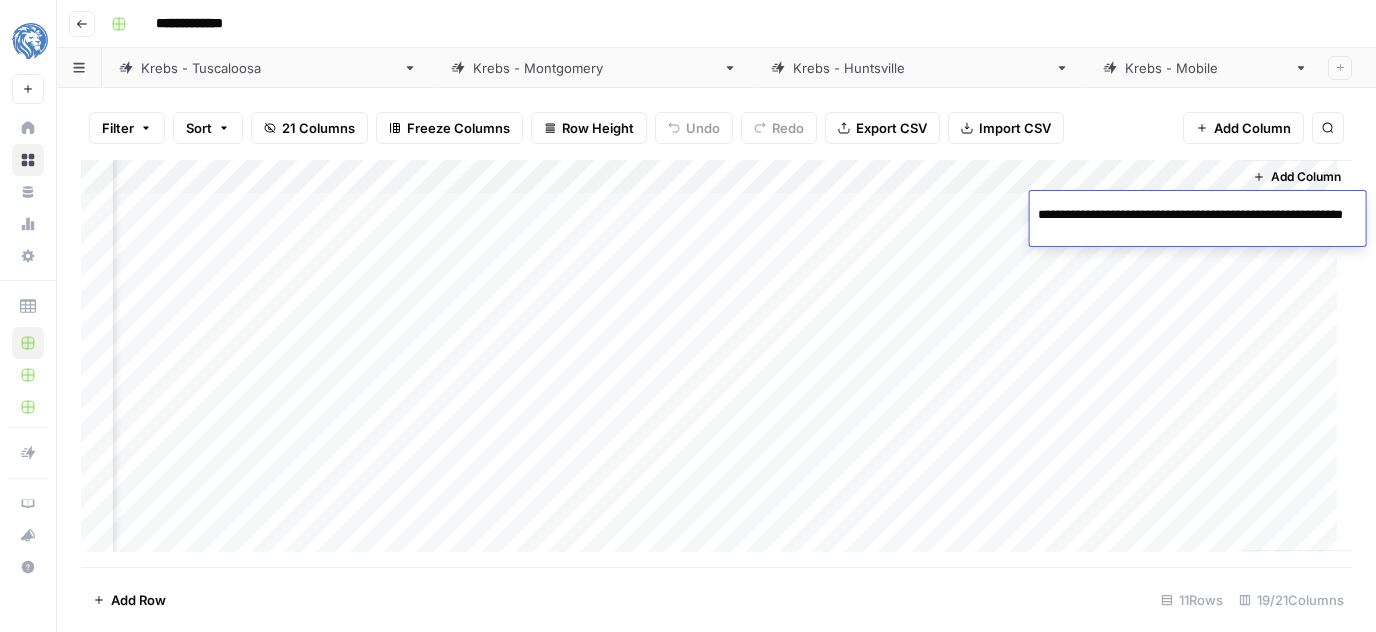 scroll, scrollTop: 0, scrollLeft: 84, axis: horizontal 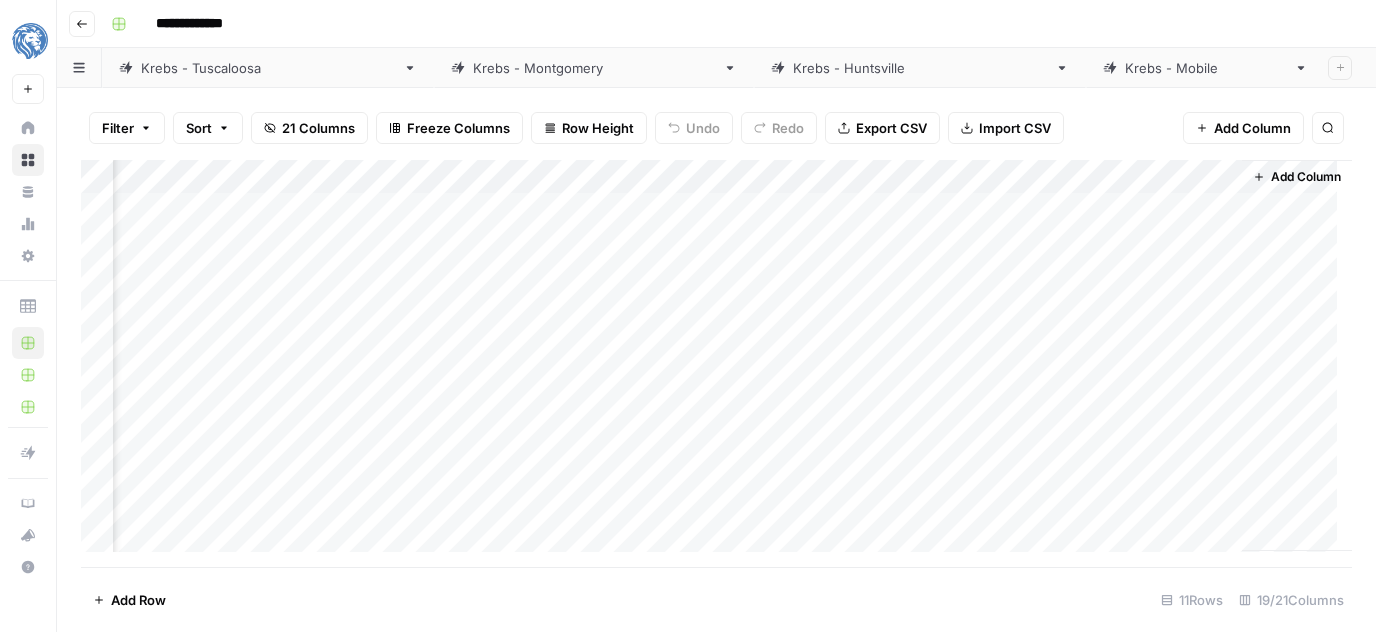 click on "Add Column" at bounding box center [716, 364] 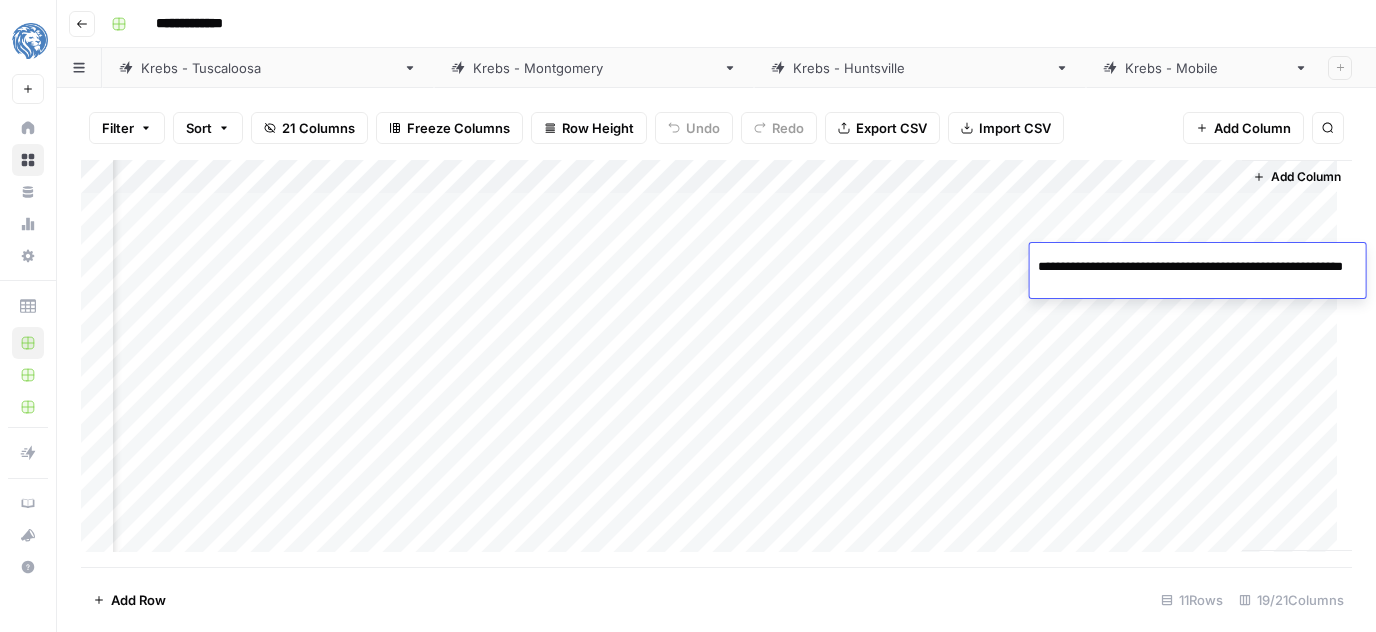 scroll, scrollTop: 0, scrollLeft: 84, axis: horizontal 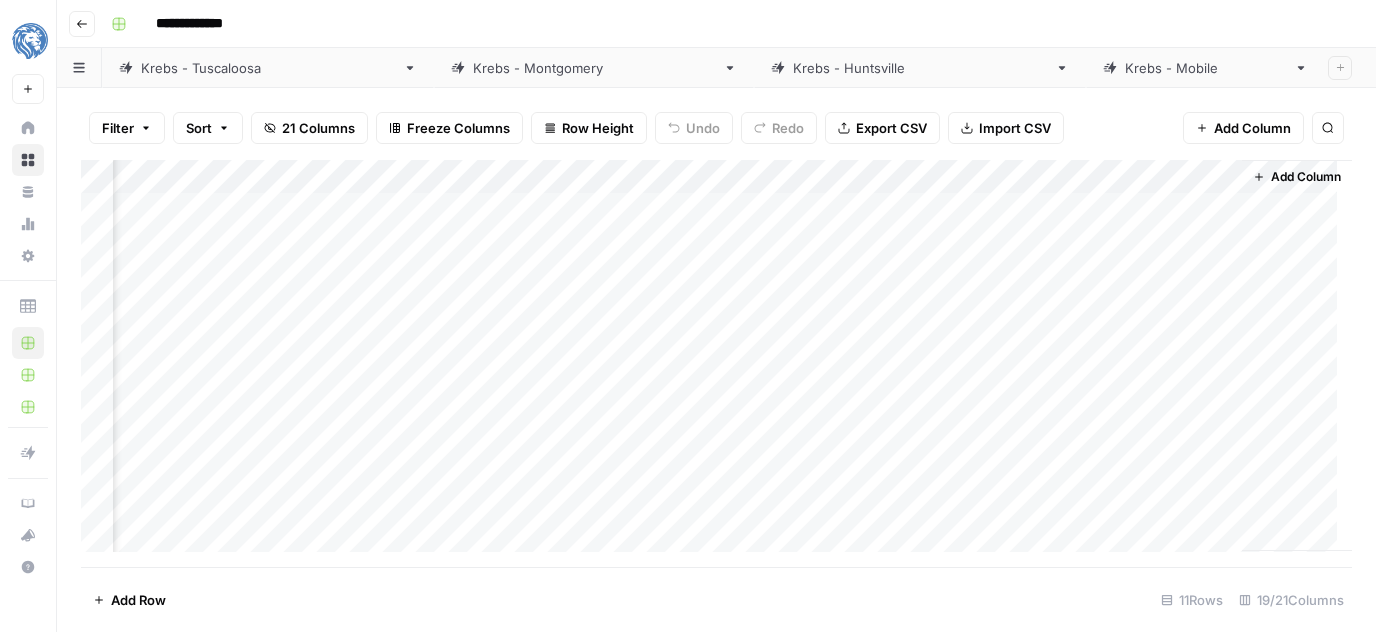click on "Add Column" at bounding box center (716, 364) 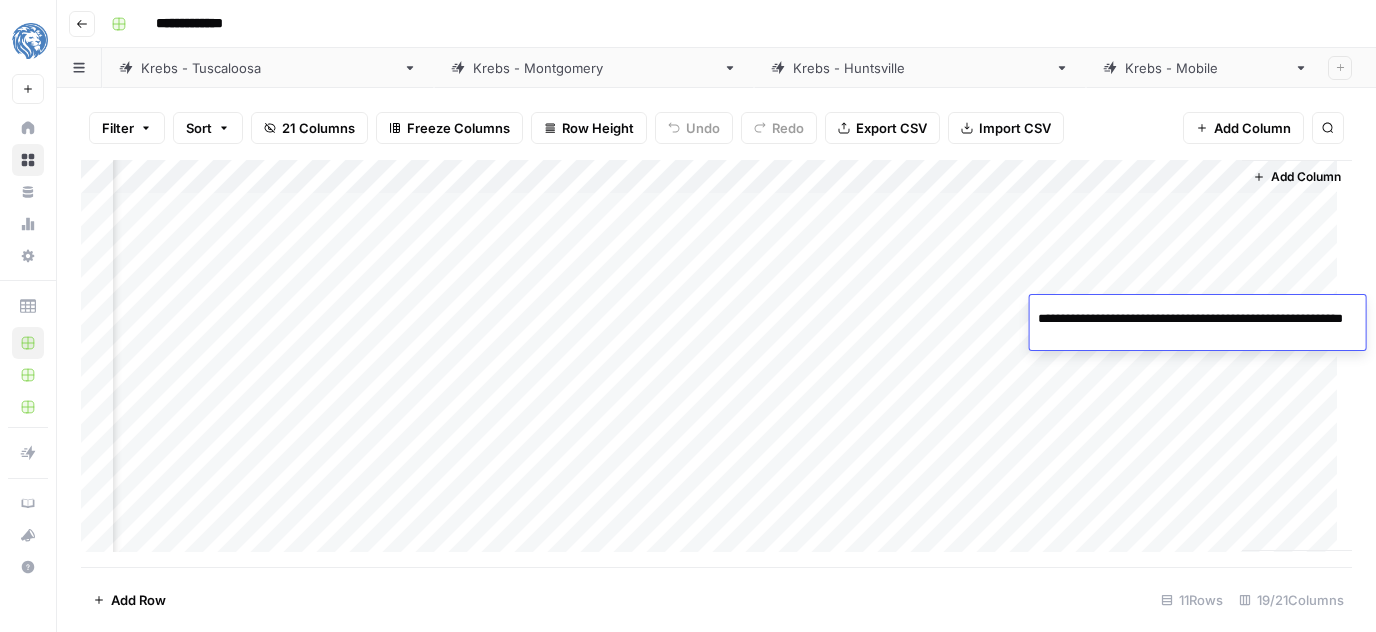 scroll, scrollTop: 0, scrollLeft: 88, axis: horizontal 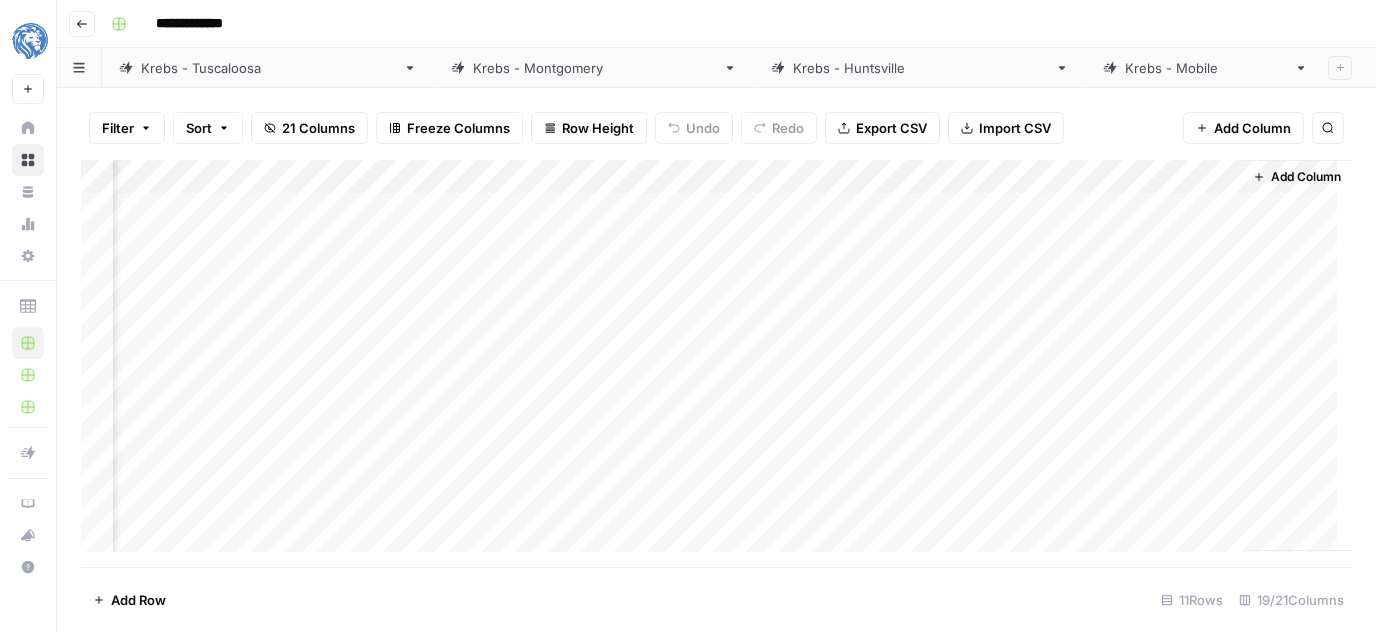 click on "Add Column" at bounding box center [716, 364] 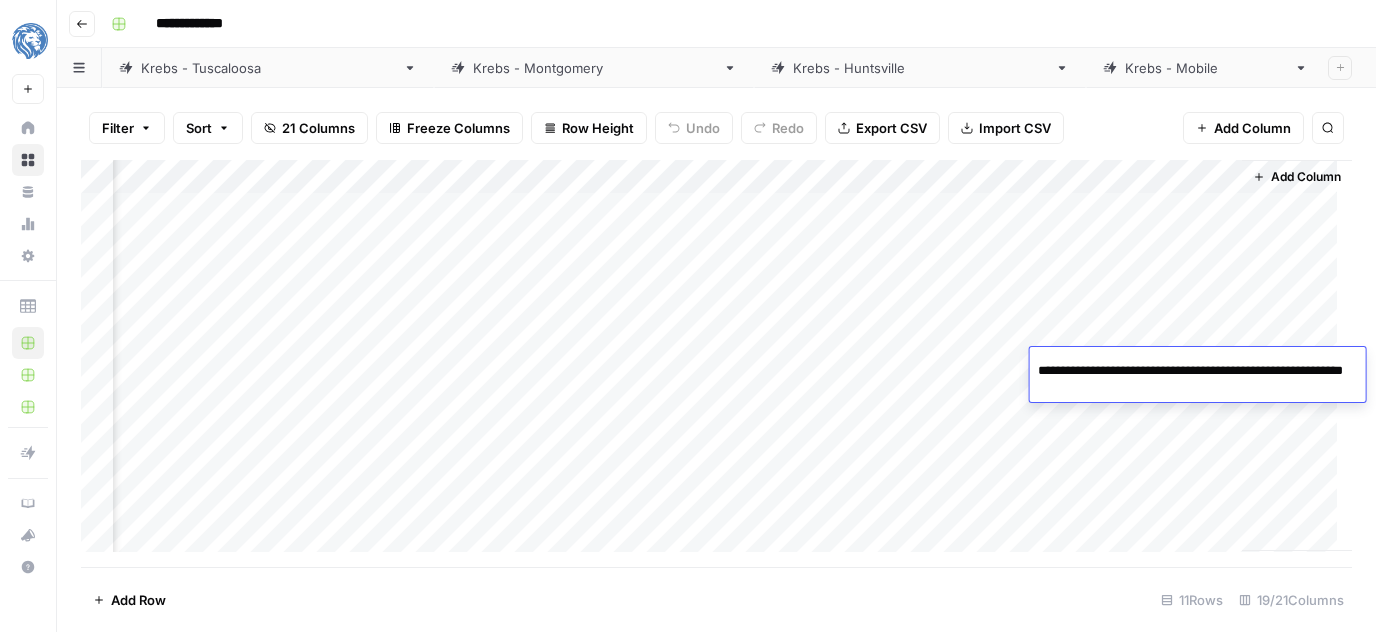 scroll, scrollTop: 0, scrollLeft: 85, axis: horizontal 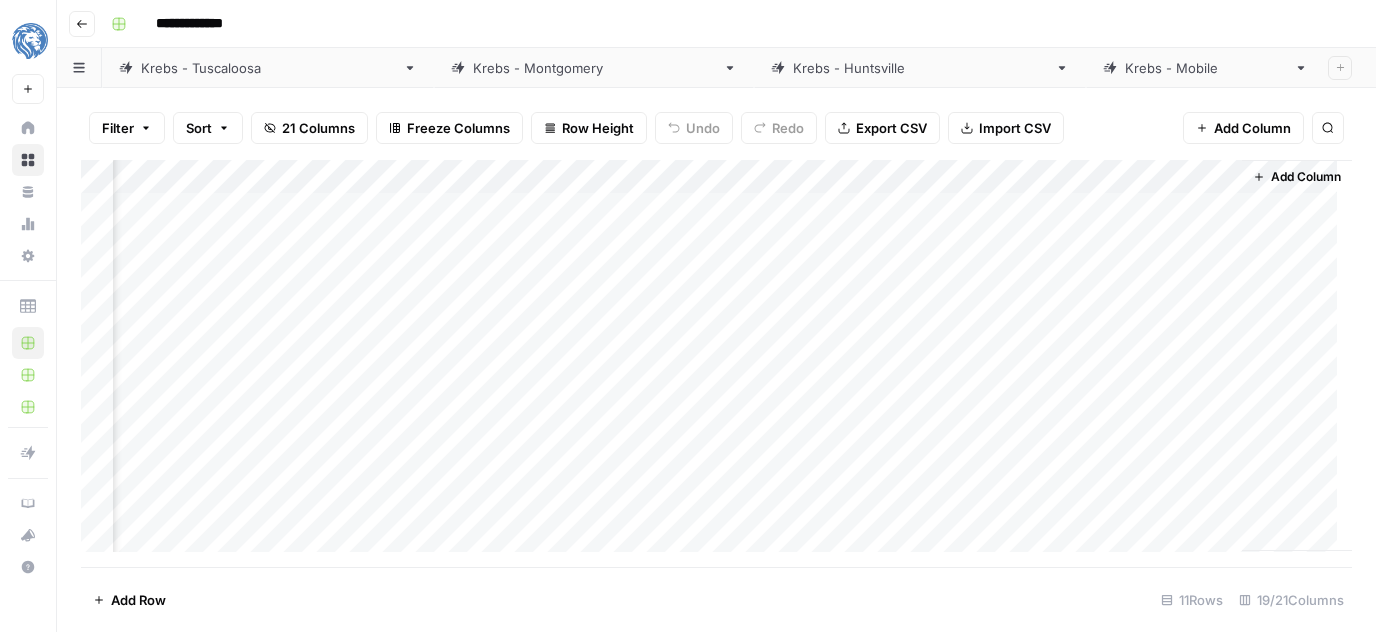 click on "Add Column" at bounding box center (716, 364) 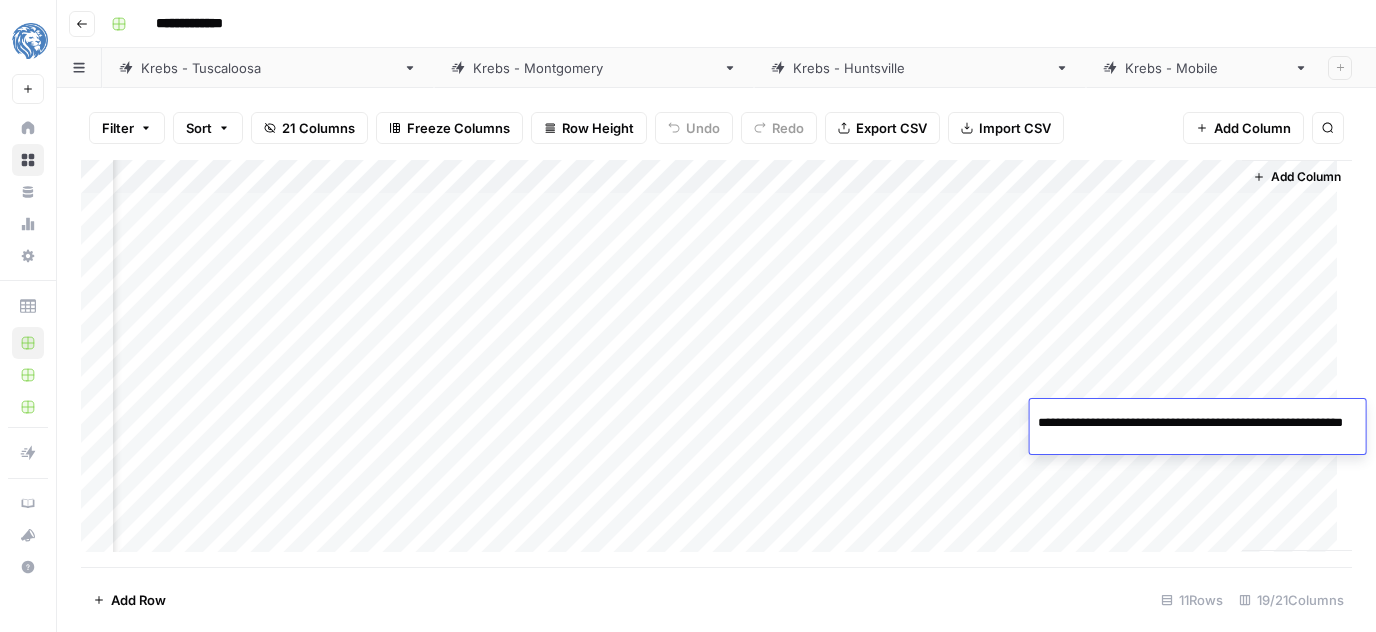 scroll, scrollTop: 0, scrollLeft: 84, axis: horizontal 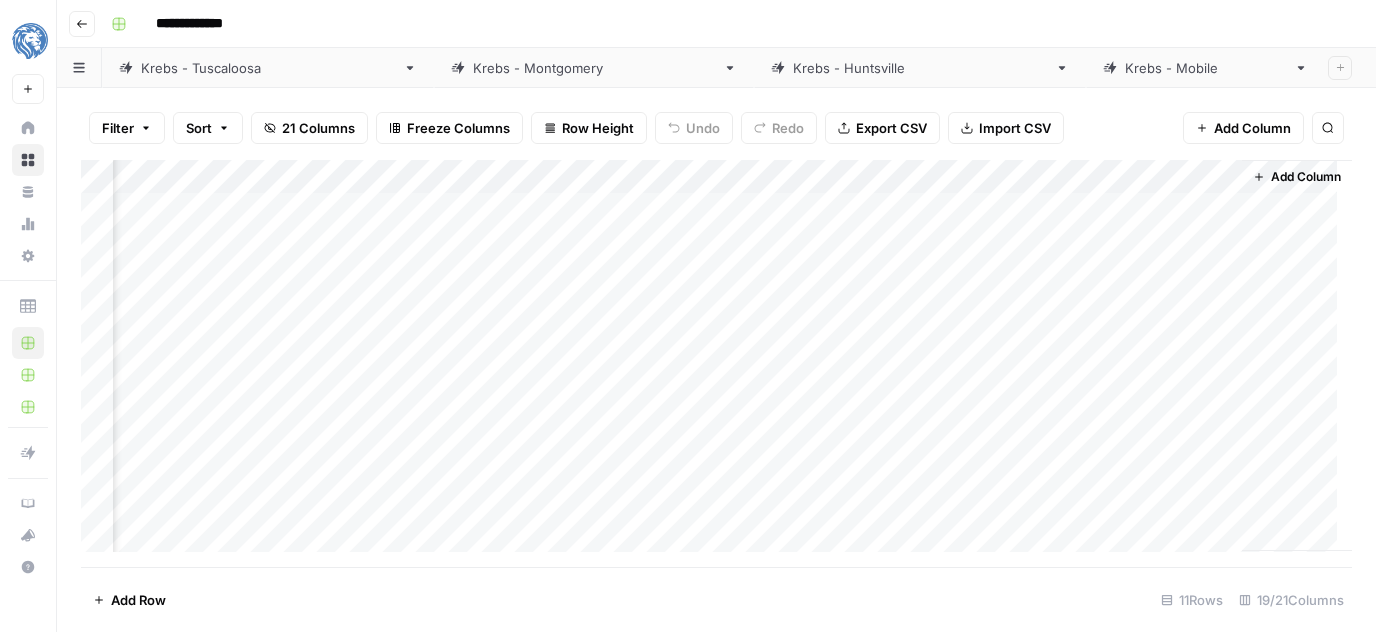 click on "Add Column" at bounding box center (716, 364) 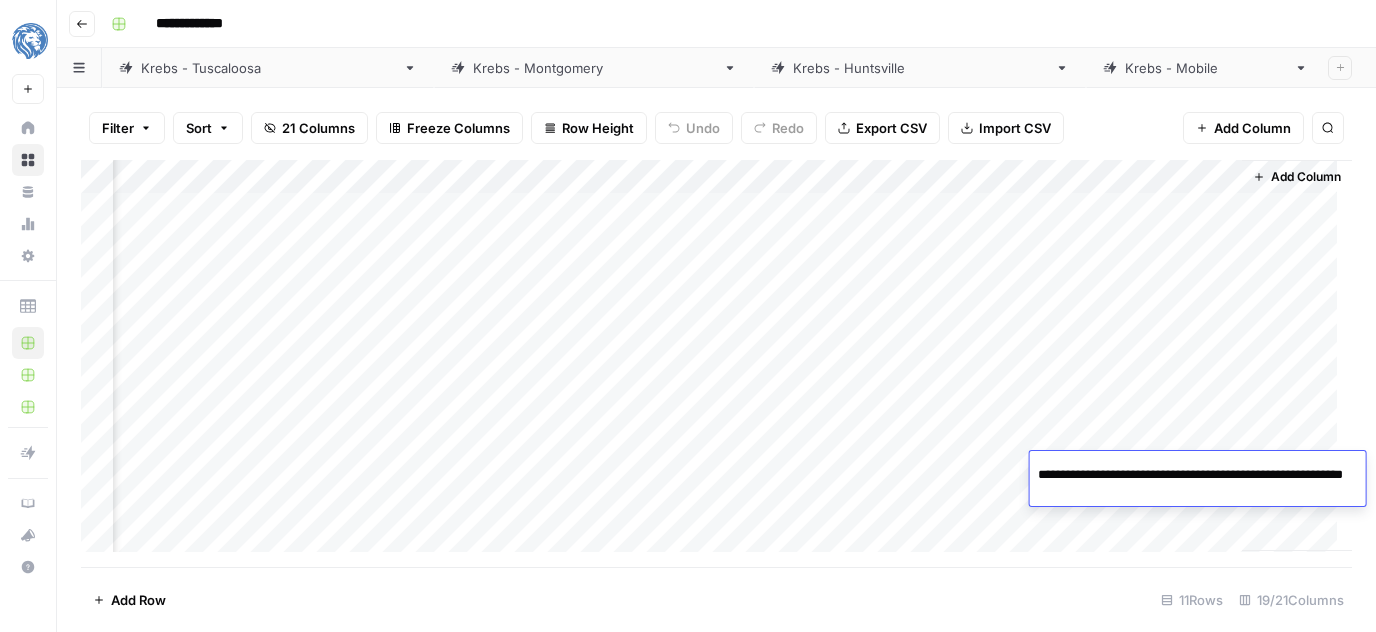 scroll, scrollTop: 0, scrollLeft: 88, axis: horizontal 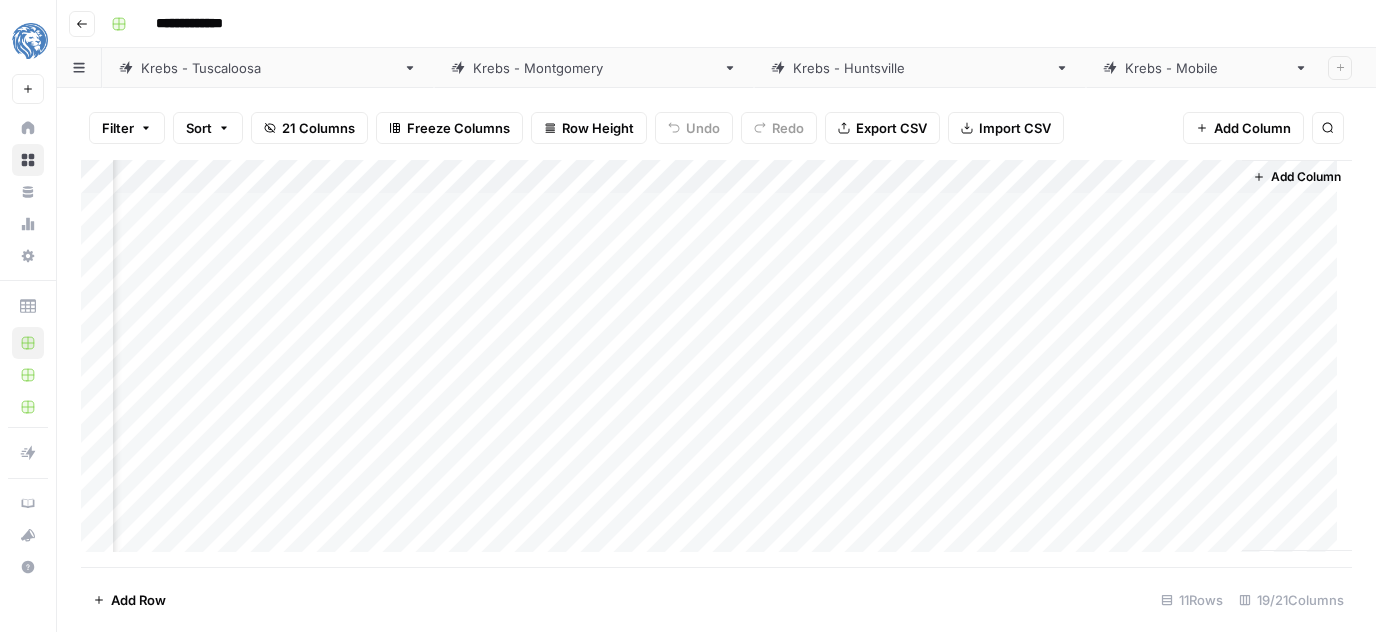 click on "Filter Sort 21 Columns Freeze Columns Row Height Undo Redo Export CSV Import CSV Add Column Search Add Column Add Row 11  Rows 19/21  Columns" at bounding box center [716, 360] 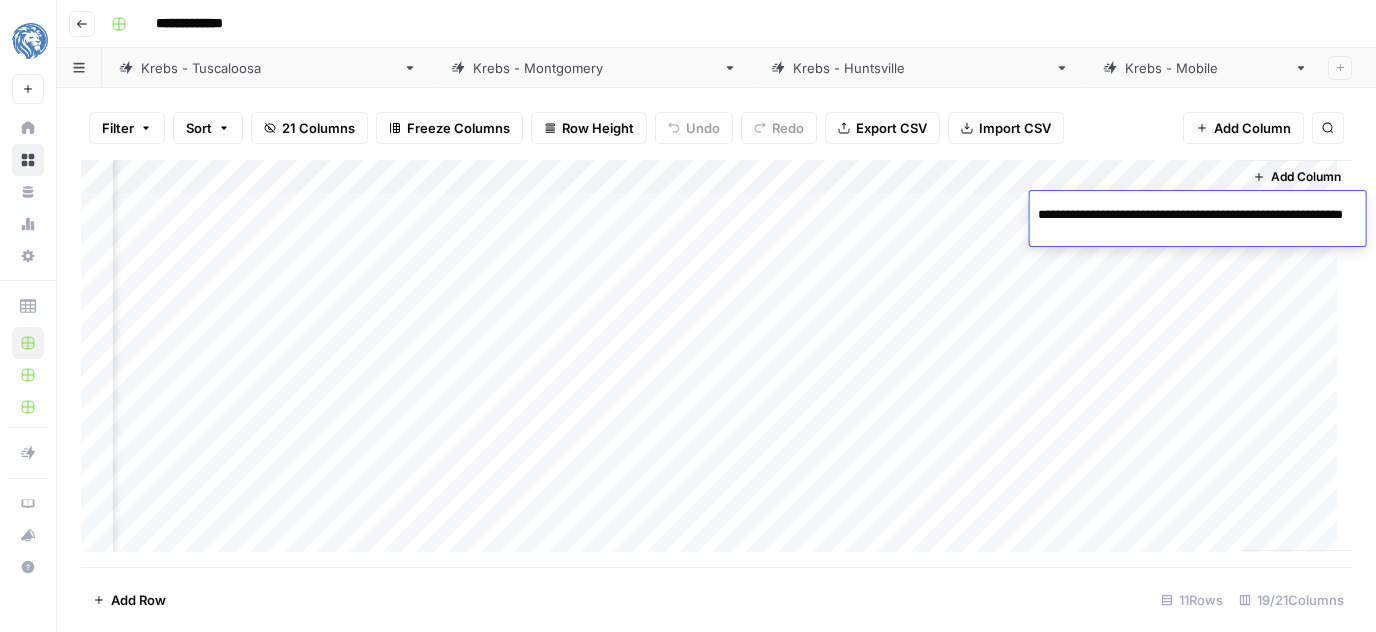 scroll, scrollTop: 0, scrollLeft: 84, axis: horizontal 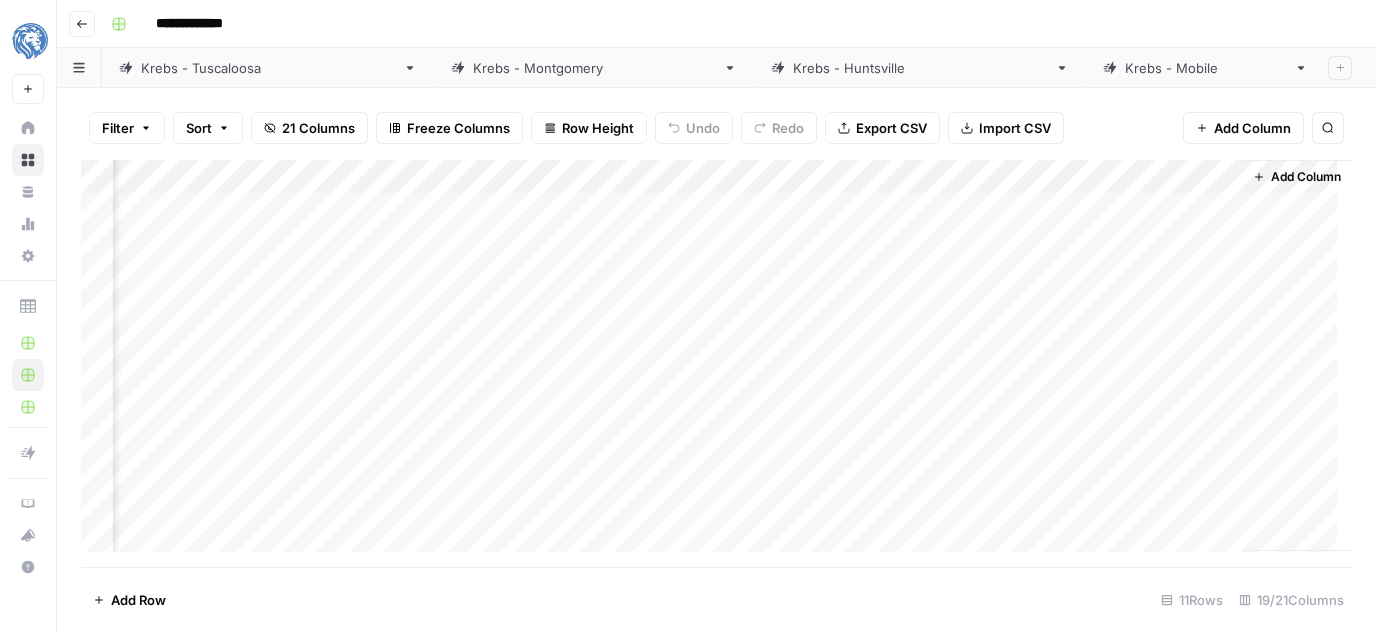 click on "Filter Sort 21 Columns Freeze Columns Row Height Undo Redo Export CSV Import CSV Add Column Search Add Column Add Row 11  Rows 19/21  Columns" at bounding box center [716, 360] 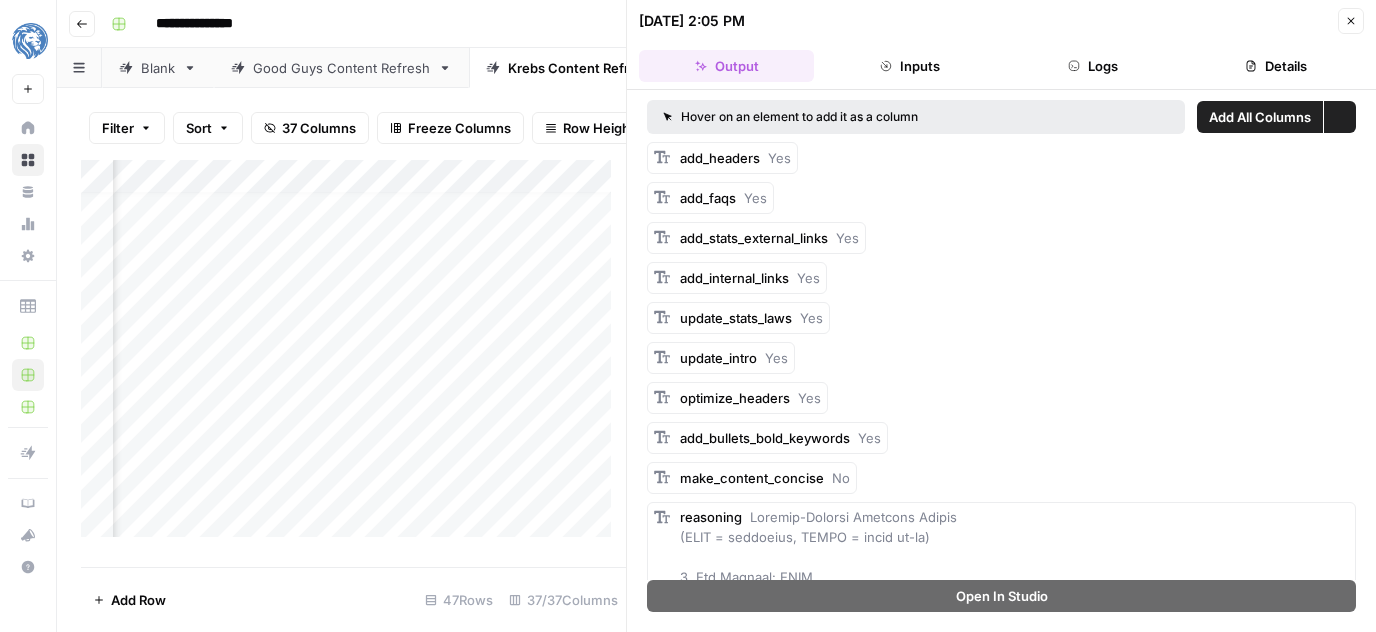 scroll, scrollTop: 0, scrollLeft: 0, axis: both 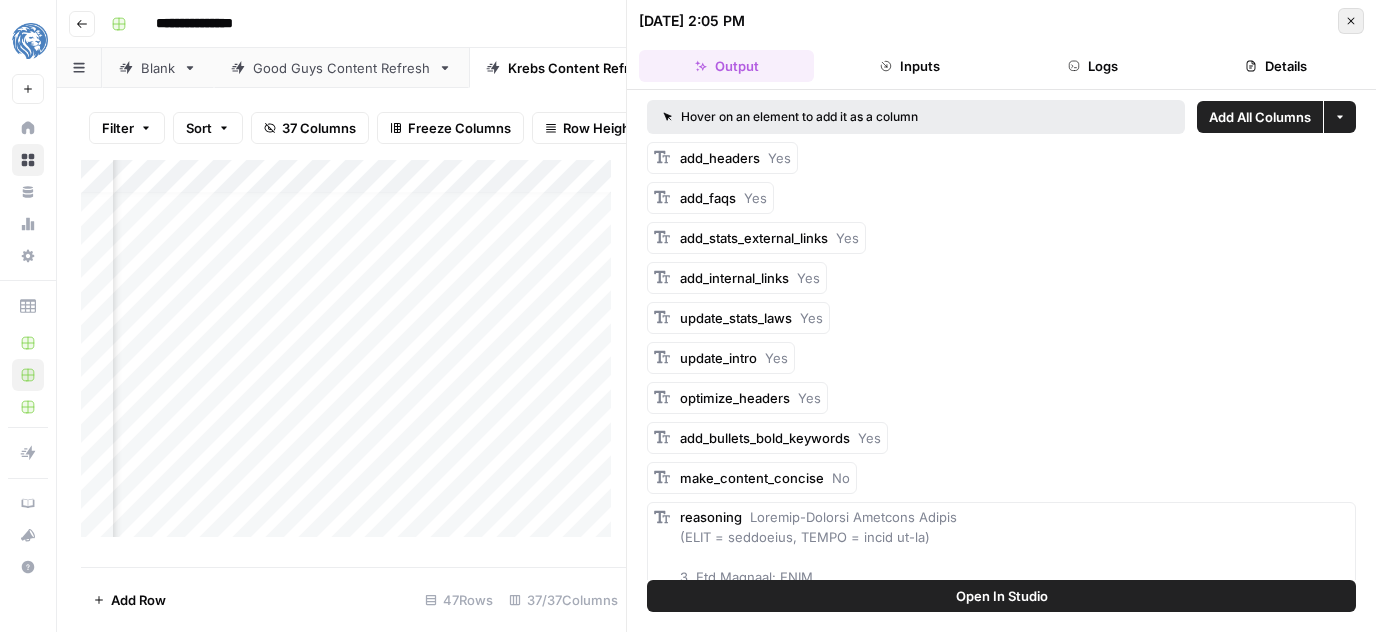 click 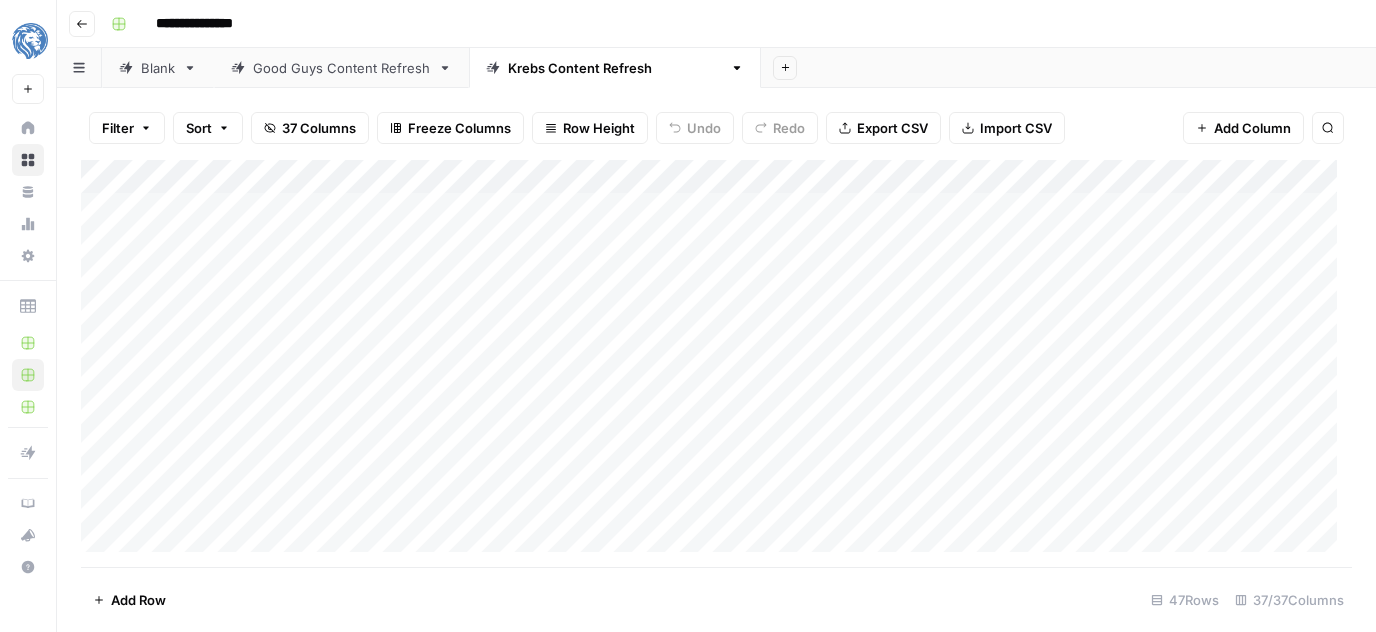 scroll, scrollTop: 0, scrollLeft: 0, axis: both 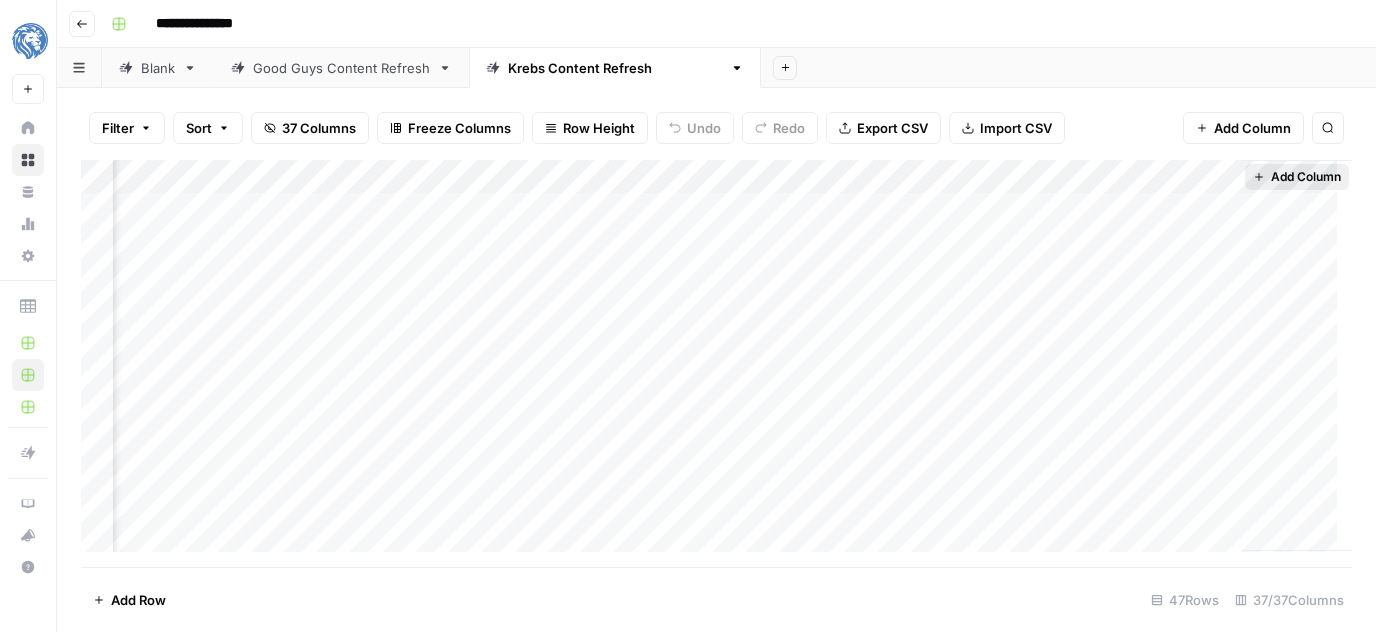 click on "Add Column" at bounding box center [1306, 177] 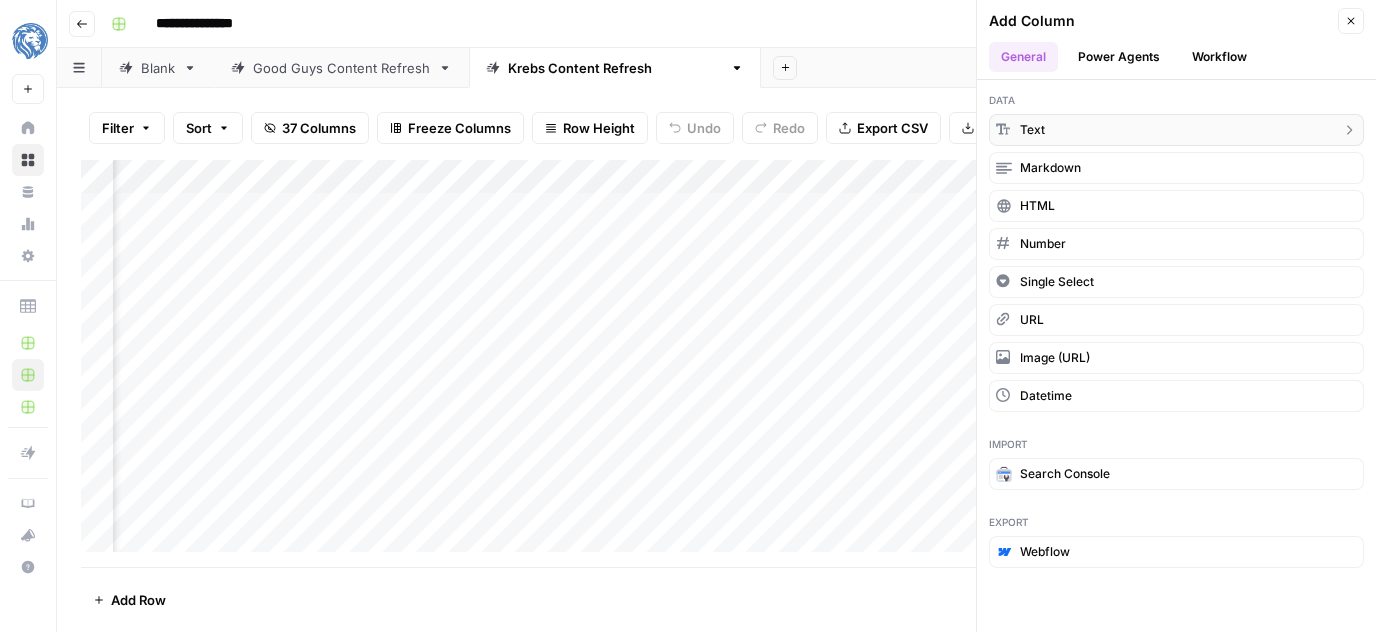 click on "text" at bounding box center [1176, 130] 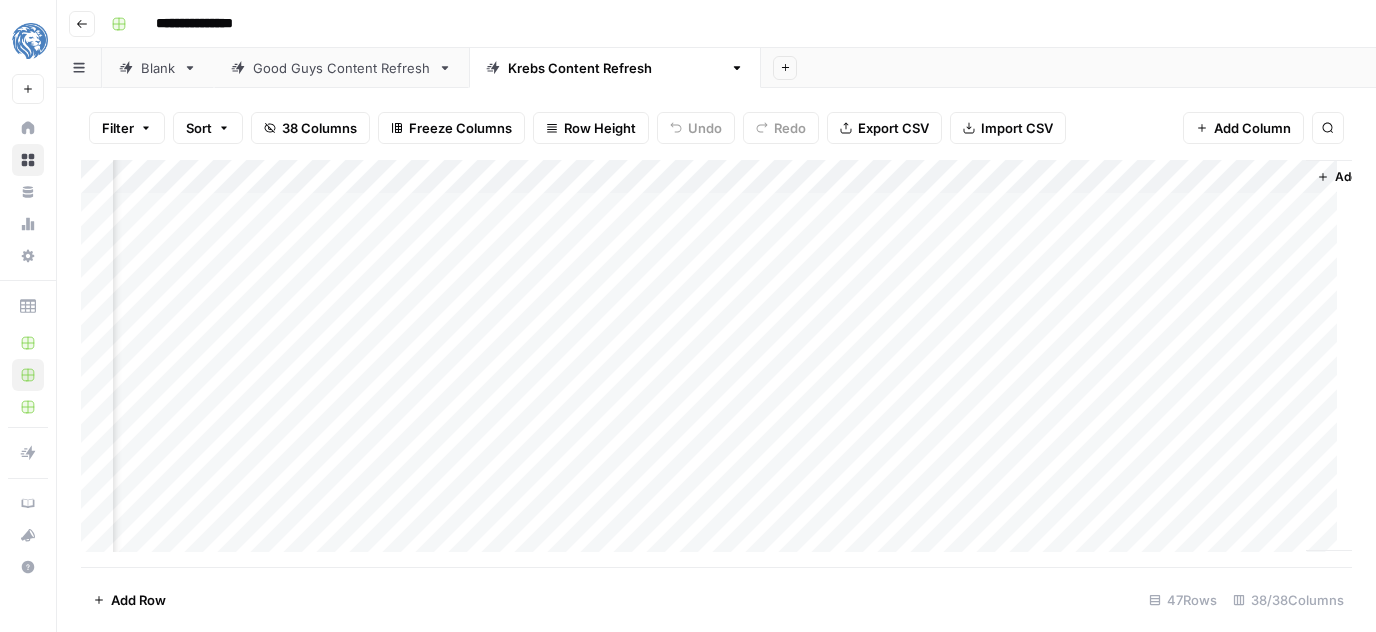 scroll, scrollTop: 0, scrollLeft: 5774, axis: horizontal 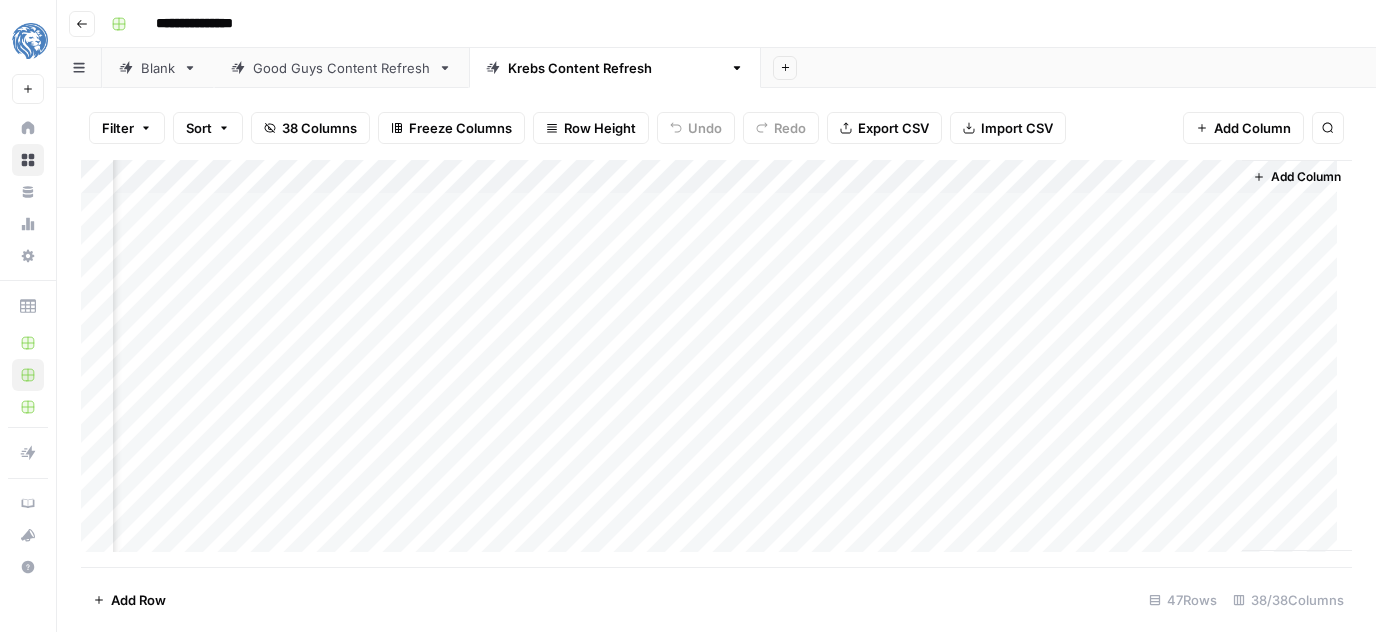 click on "Add Column" at bounding box center [716, 364] 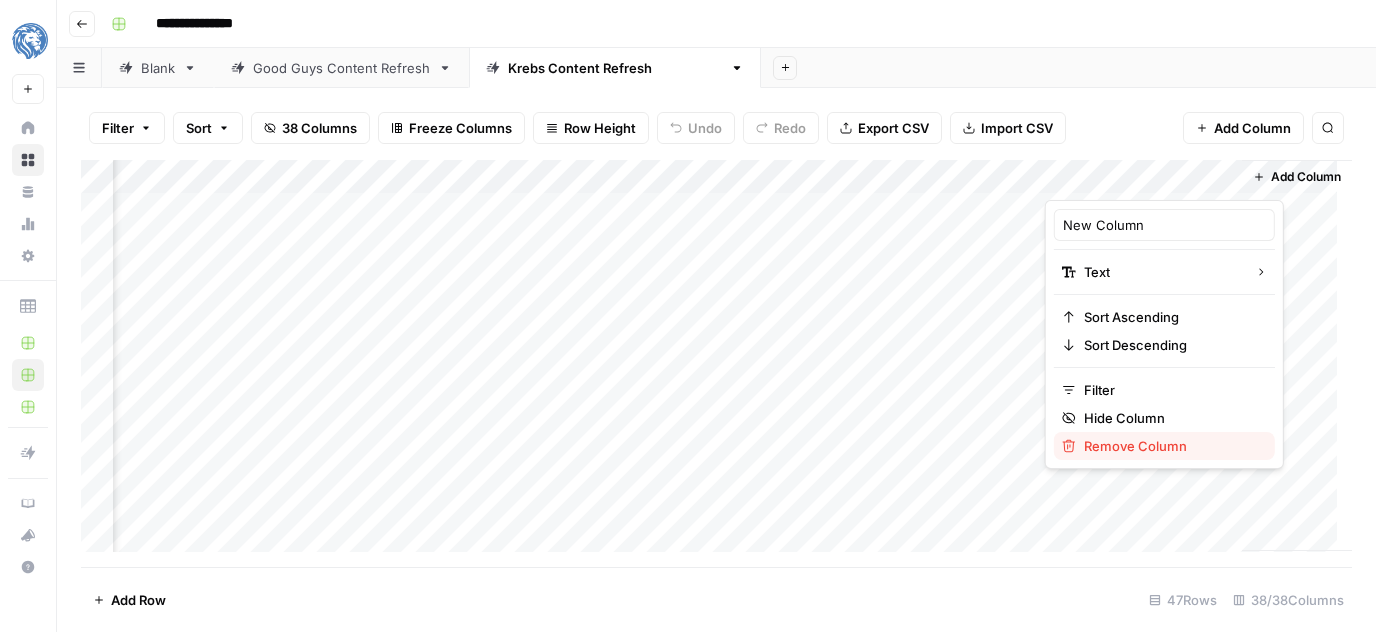 click on "Remove Column" at bounding box center (1135, 446) 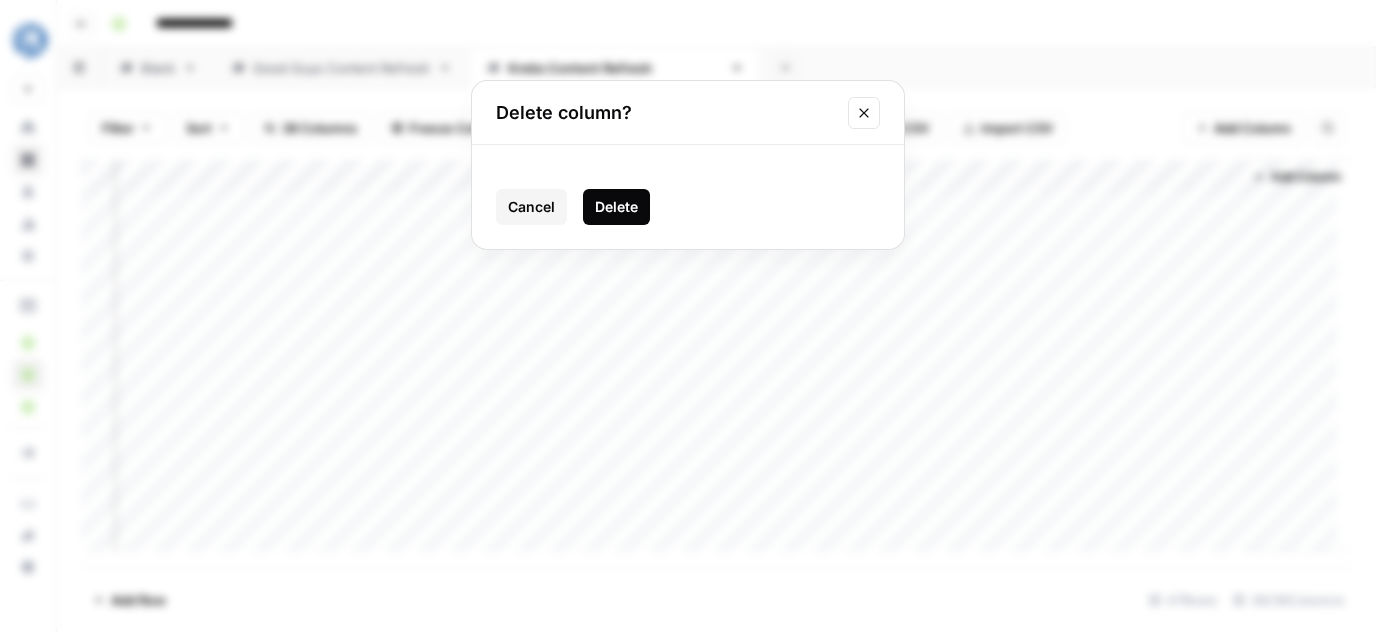 click on "Delete" at bounding box center (616, 207) 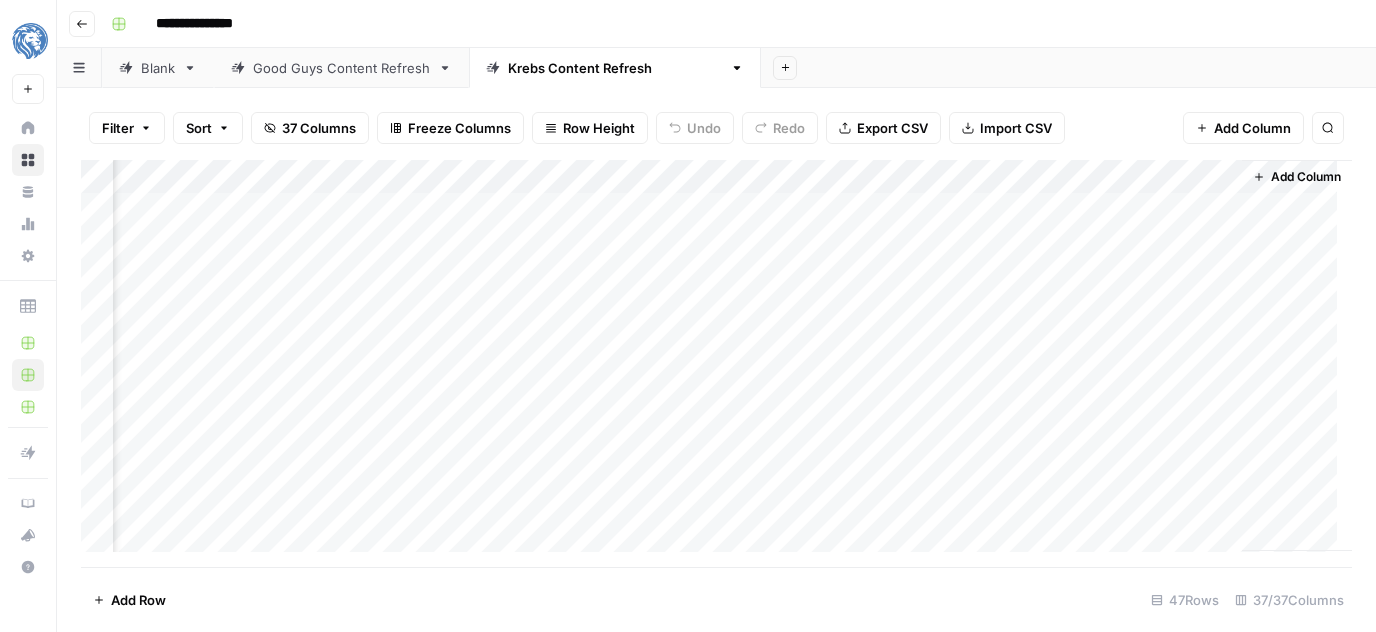 scroll, scrollTop: 0, scrollLeft: 5594, axis: horizontal 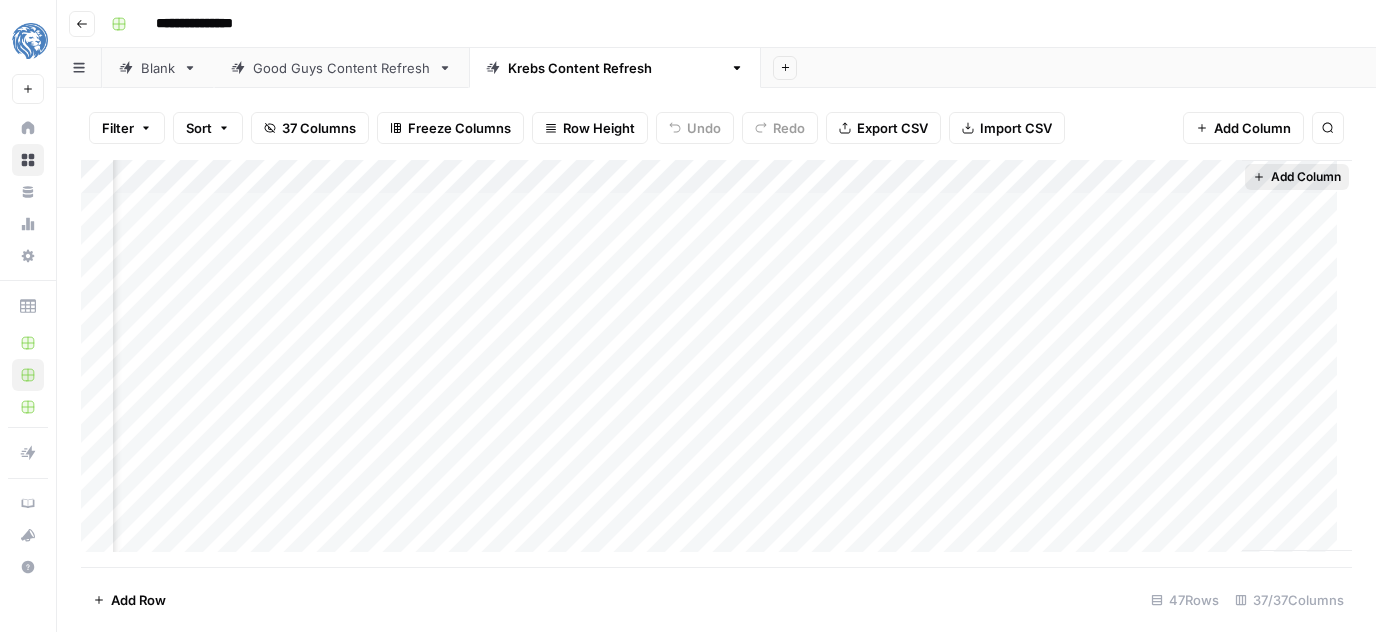 click on "Add Column" at bounding box center (1306, 177) 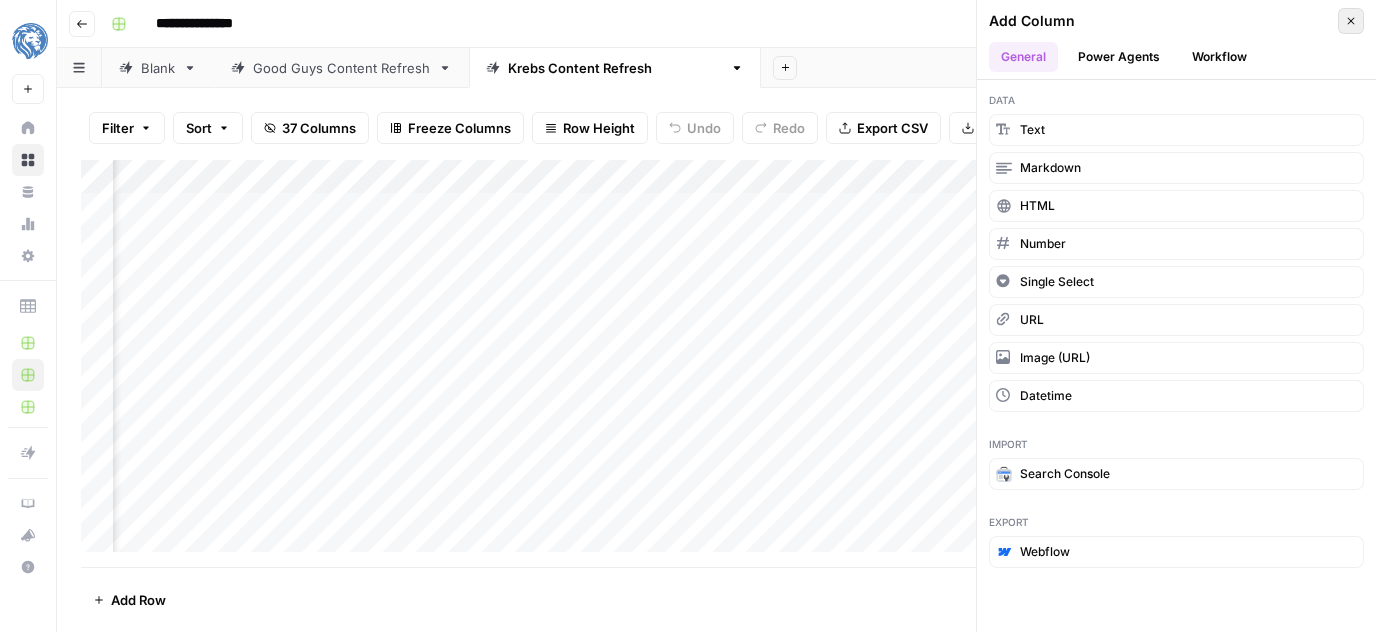 click 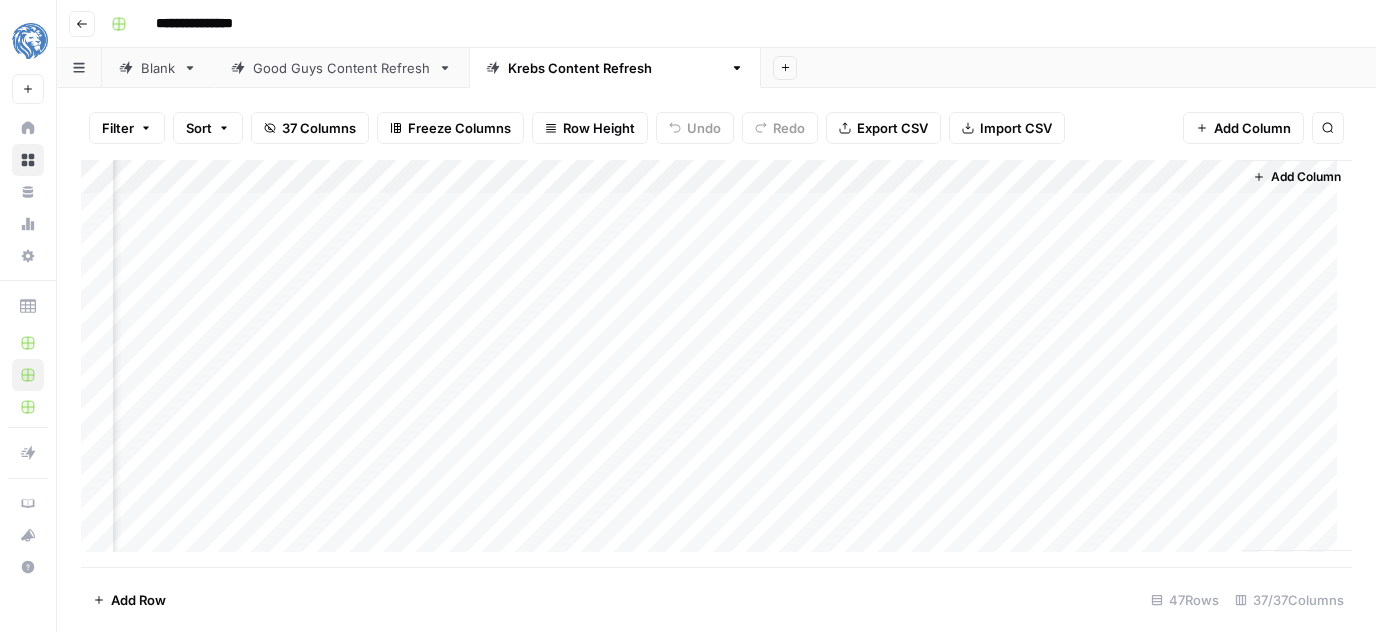 click on "Add Sheet" at bounding box center [1068, 68] 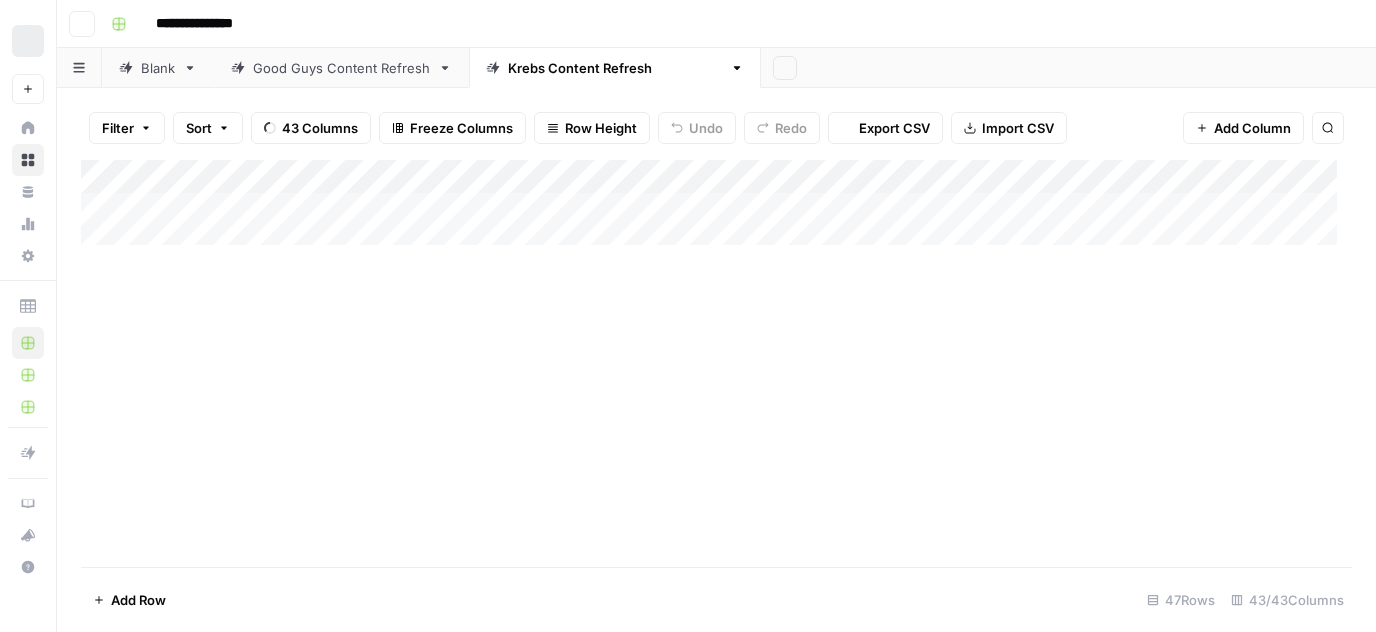 scroll, scrollTop: 0, scrollLeft: 0, axis: both 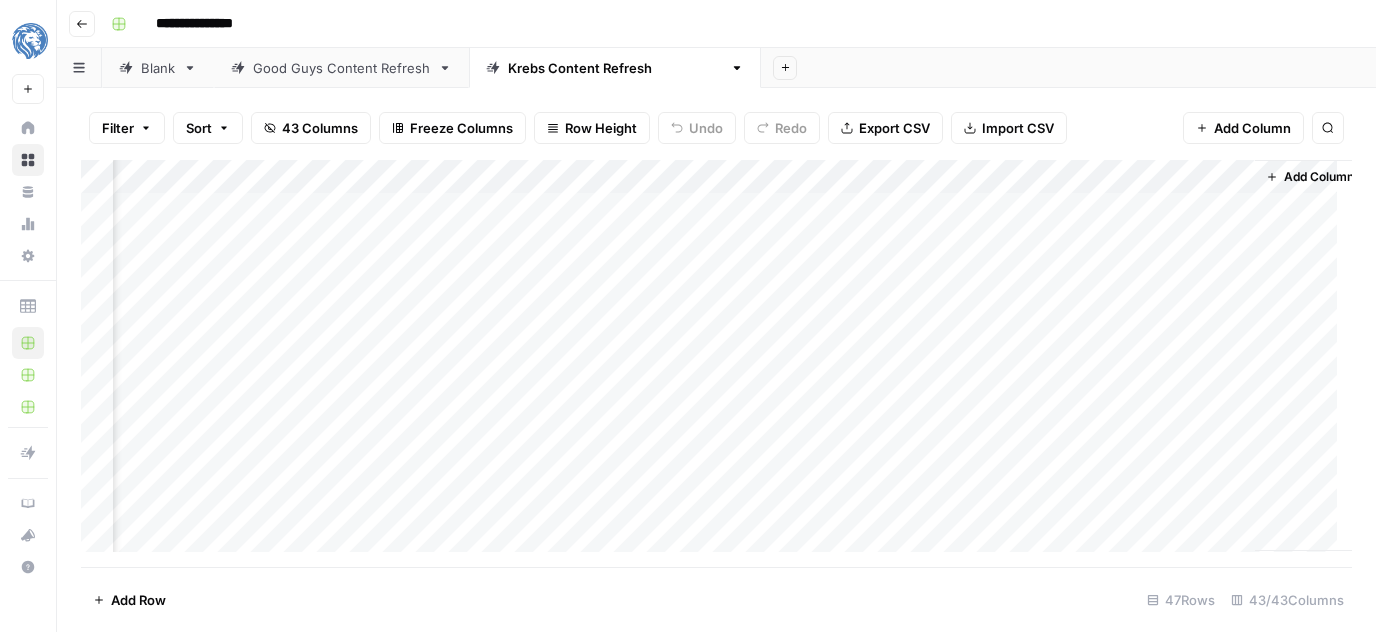 click on "Add Column" at bounding box center (716, 364) 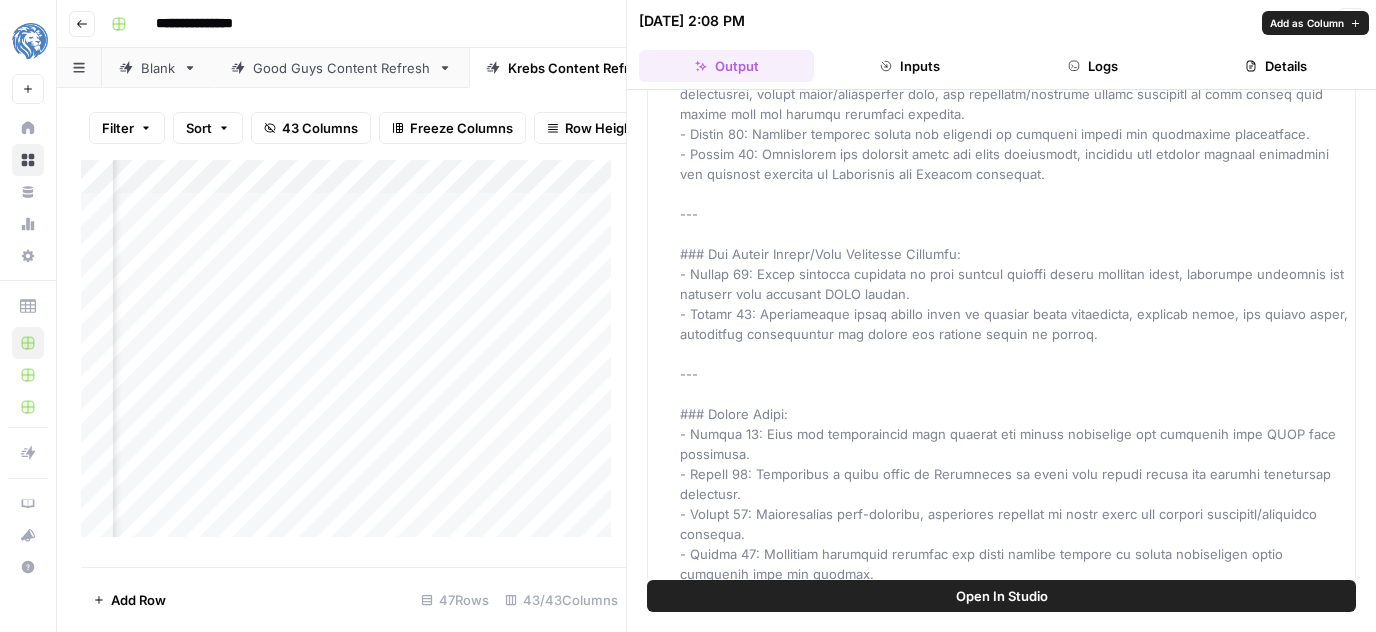 scroll, scrollTop: 179, scrollLeft: 0, axis: vertical 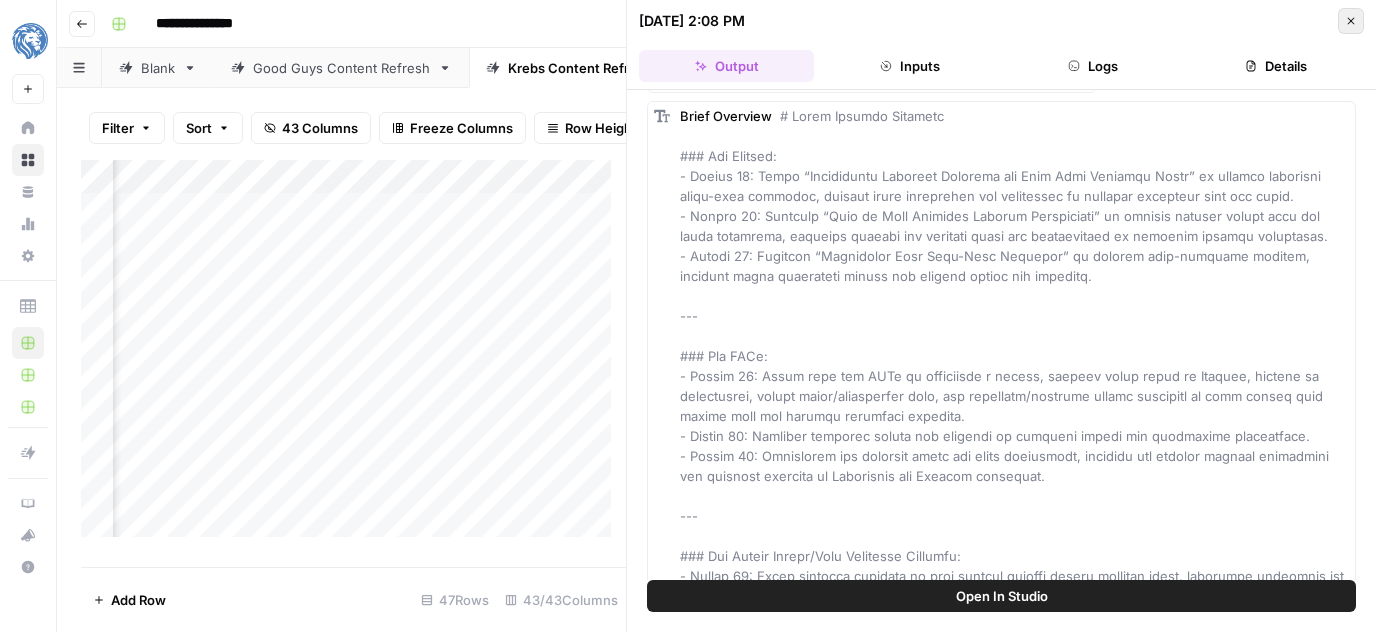 click on "Close" at bounding box center (1351, 21) 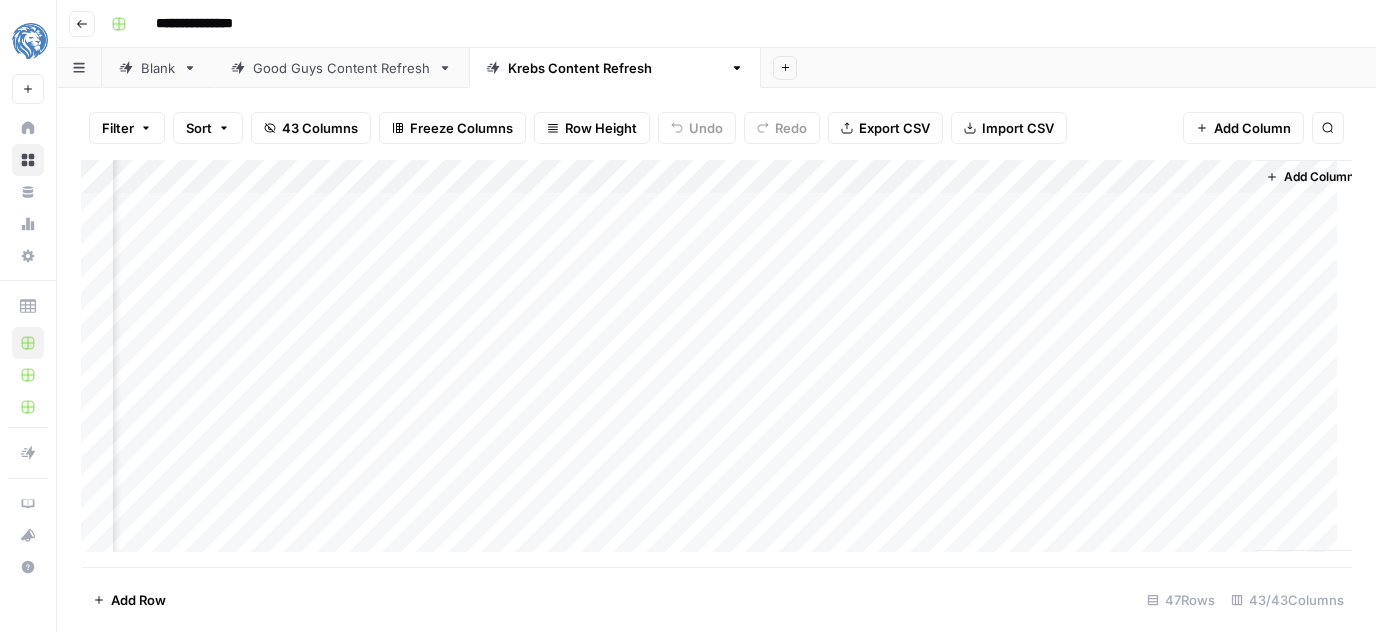 click on "Add Column" at bounding box center (716, 364) 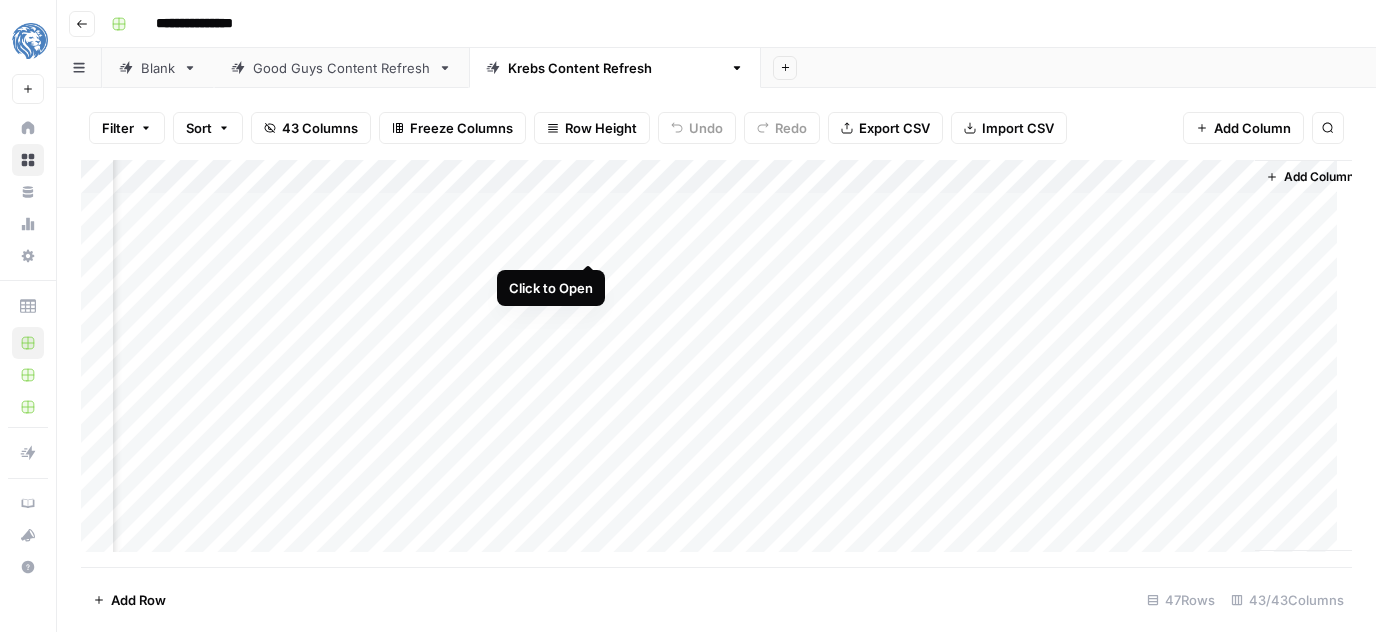 click on "Add Column" at bounding box center (716, 364) 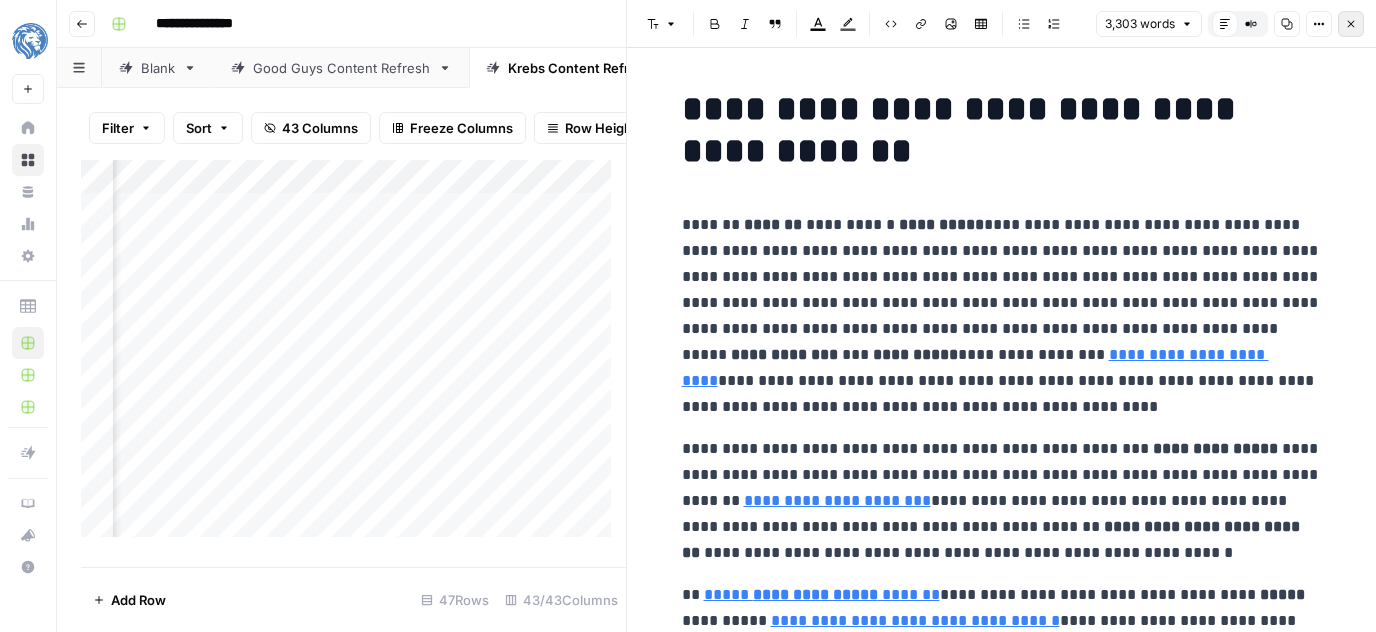 click 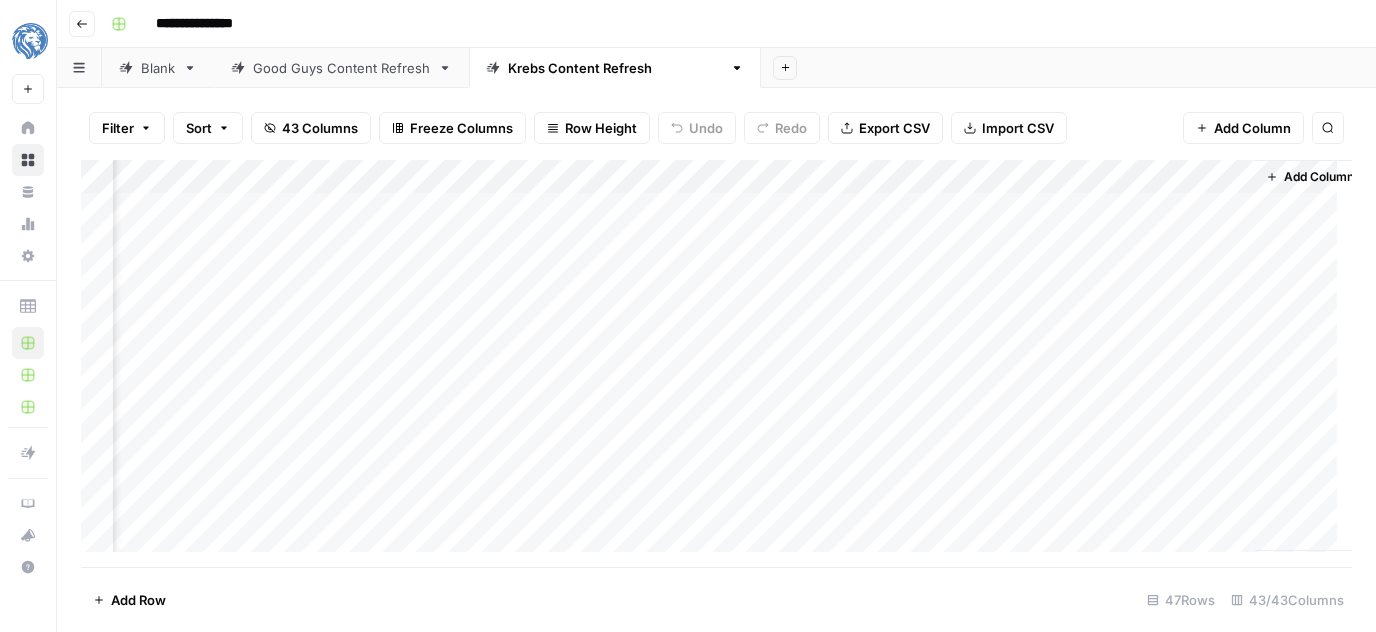 click on "Add Column" at bounding box center [716, 364] 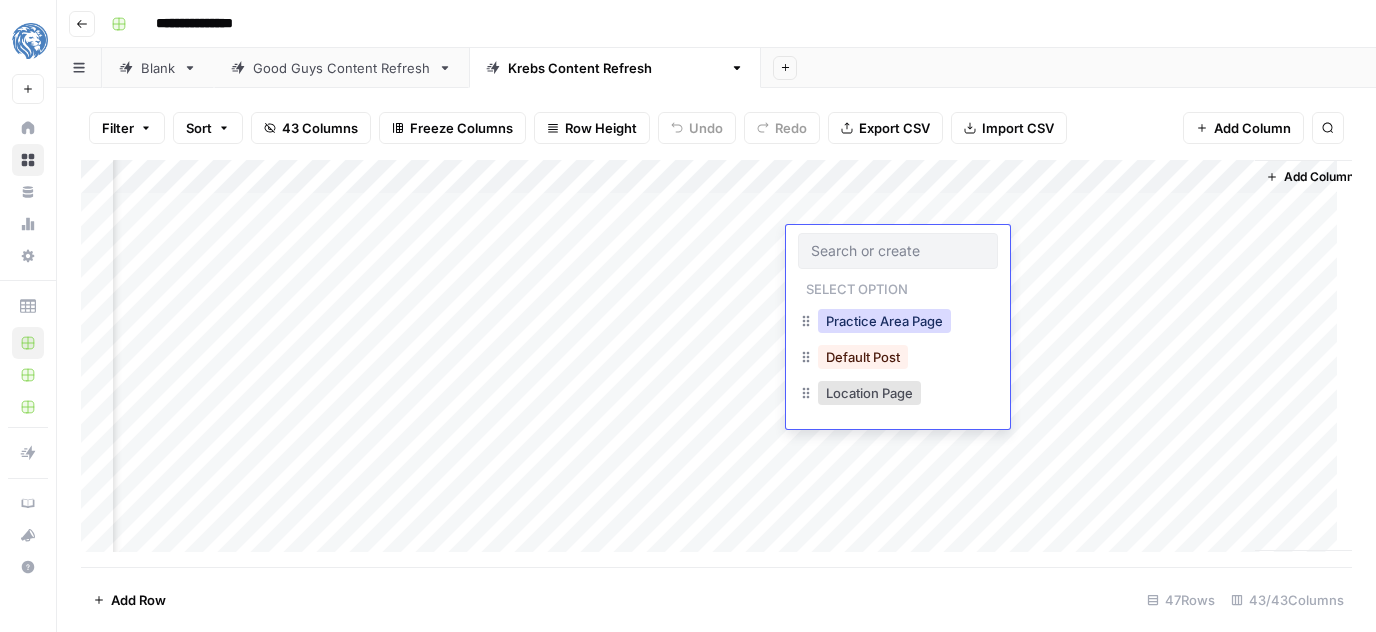 click on "Practice Area Page" at bounding box center (884, 321) 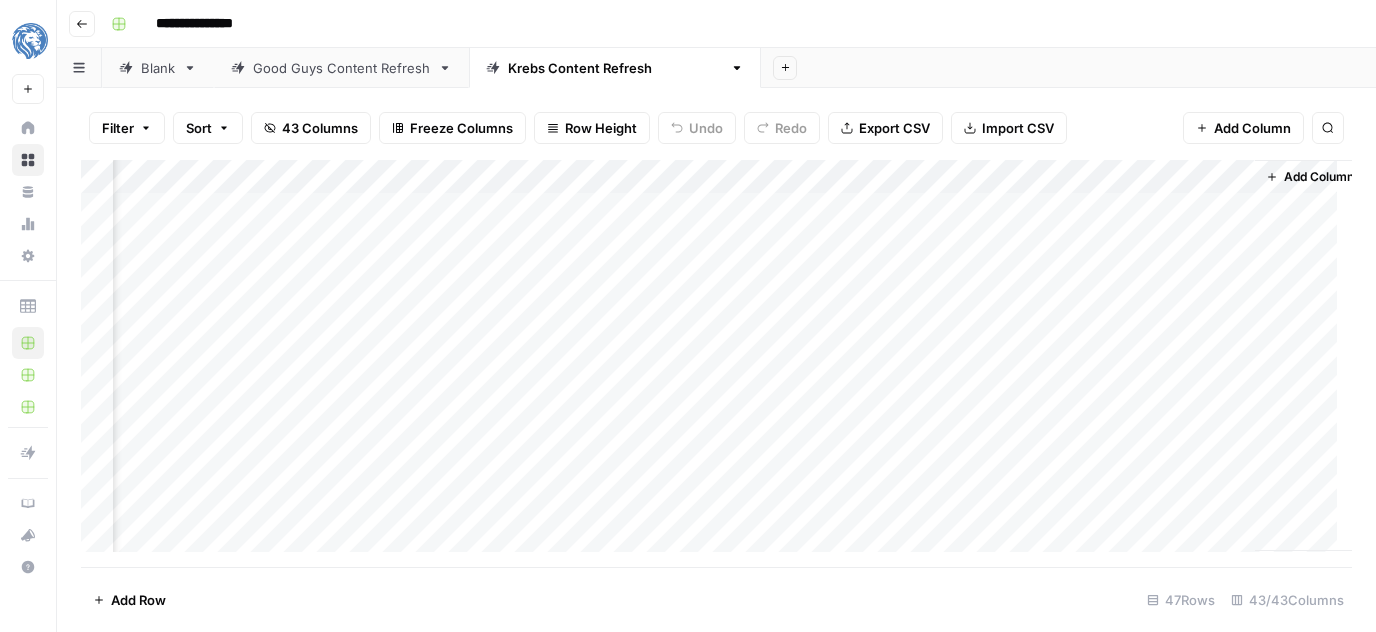 click on "Add Column" at bounding box center (716, 364) 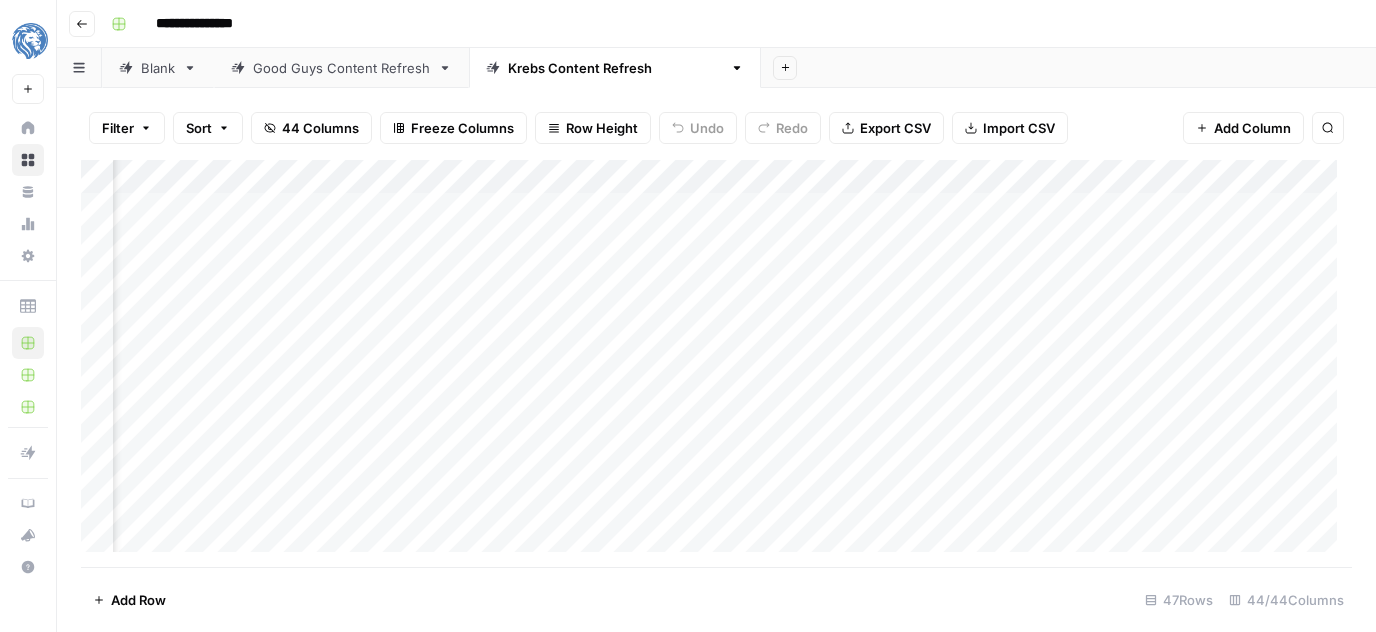 click on "Add Column" at bounding box center [716, 364] 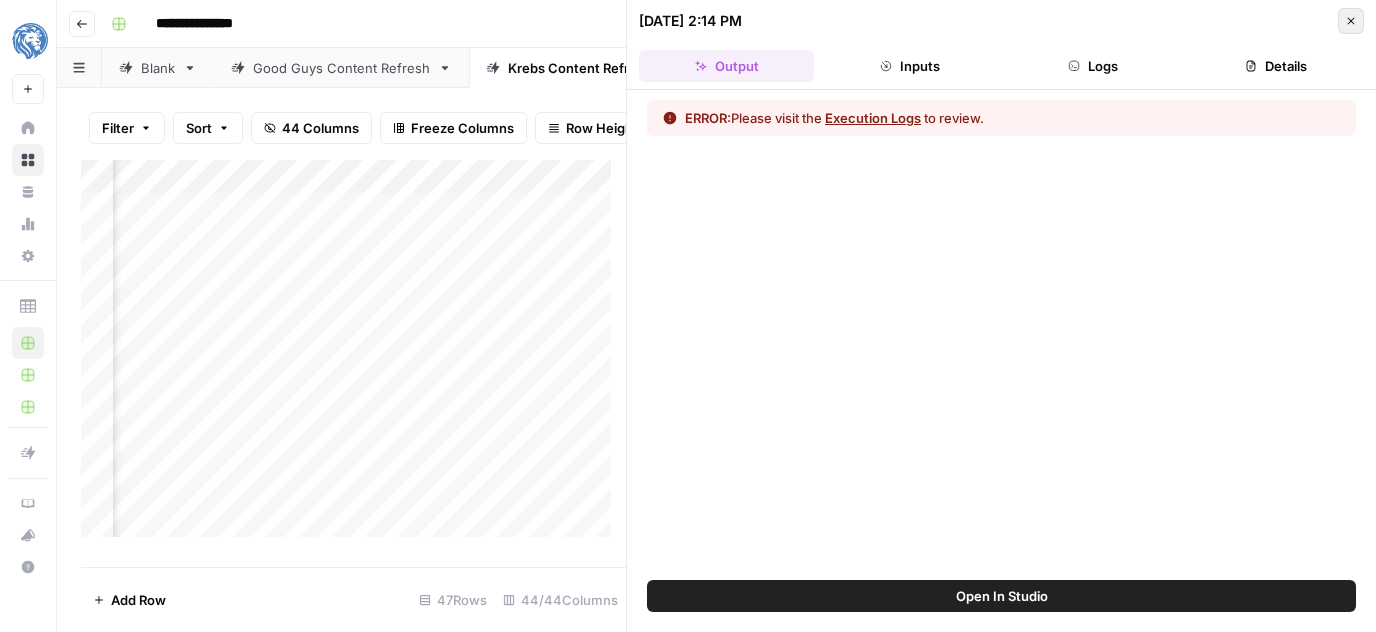 click 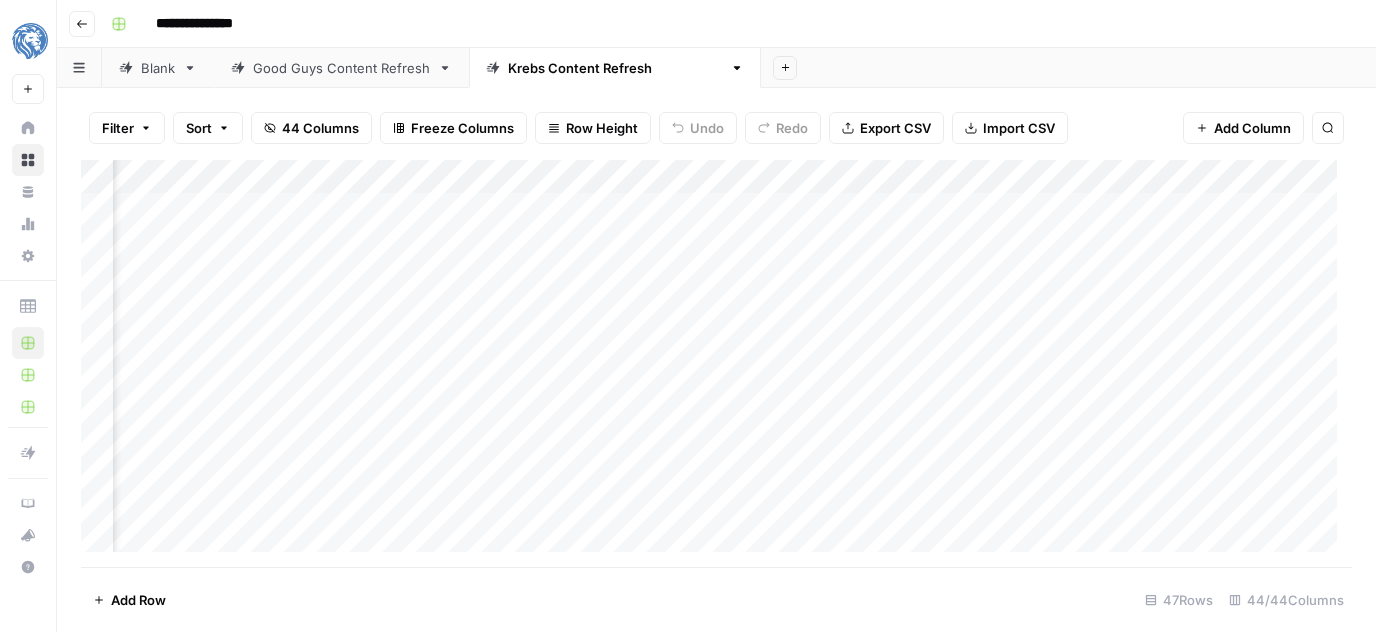 click on "Add Sheet" at bounding box center (1068, 68) 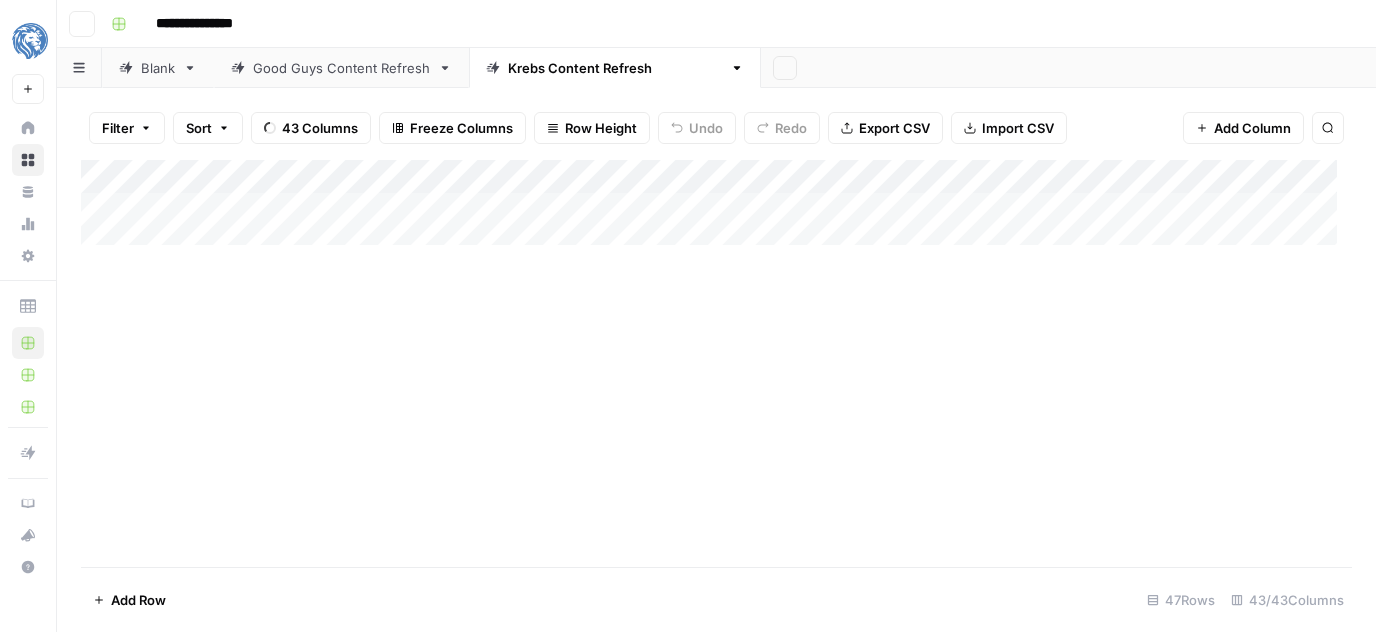 scroll, scrollTop: 0, scrollLeft: 0, axis: both 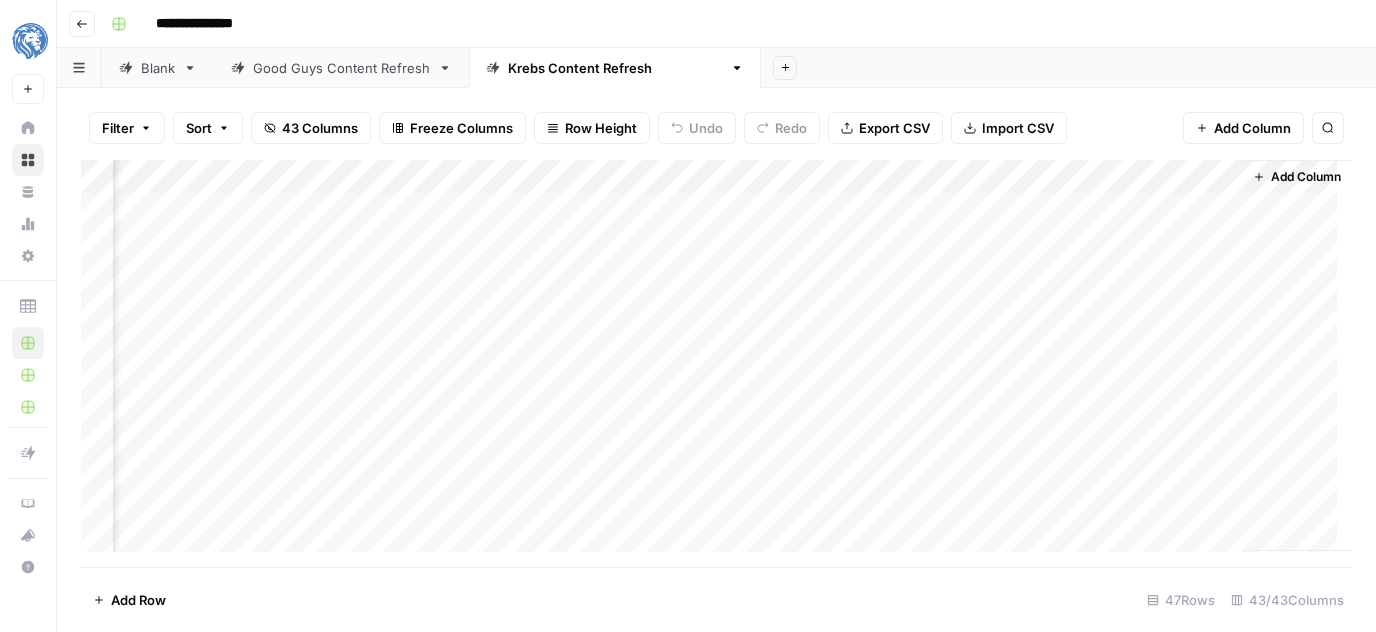 click on "Add Column" at bounding box center (716, 364) 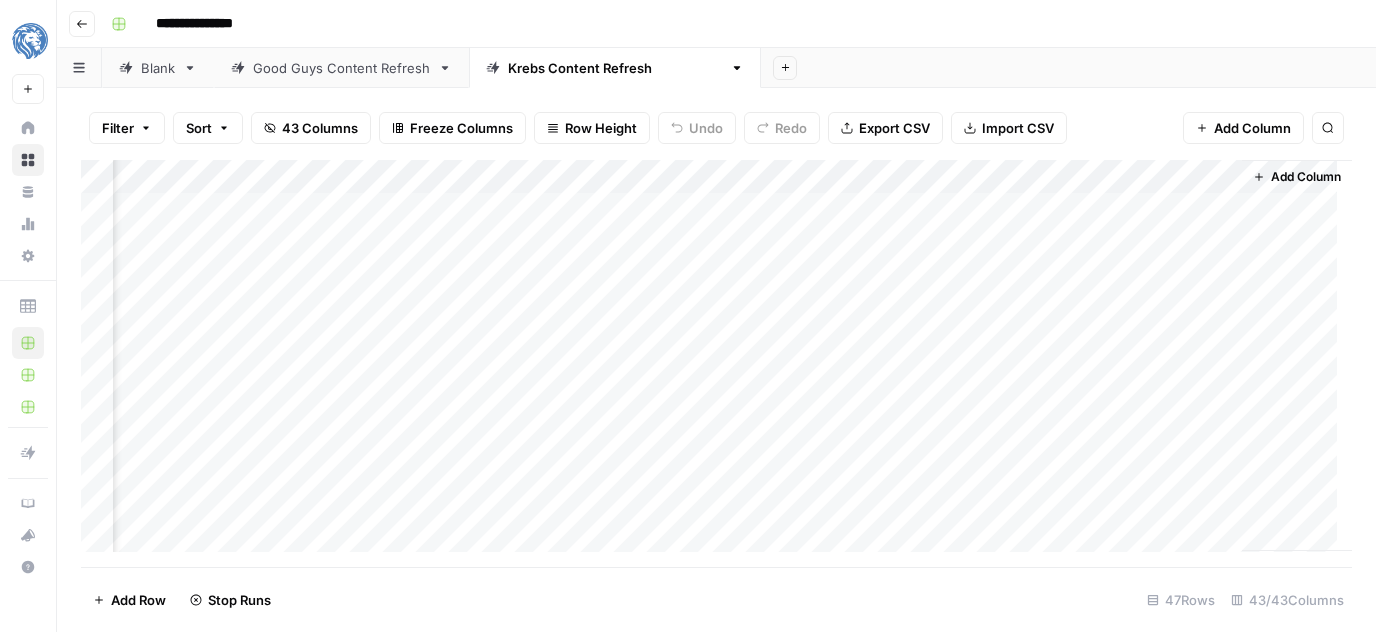 click on "Add Column" at bounding box center (716, 364) 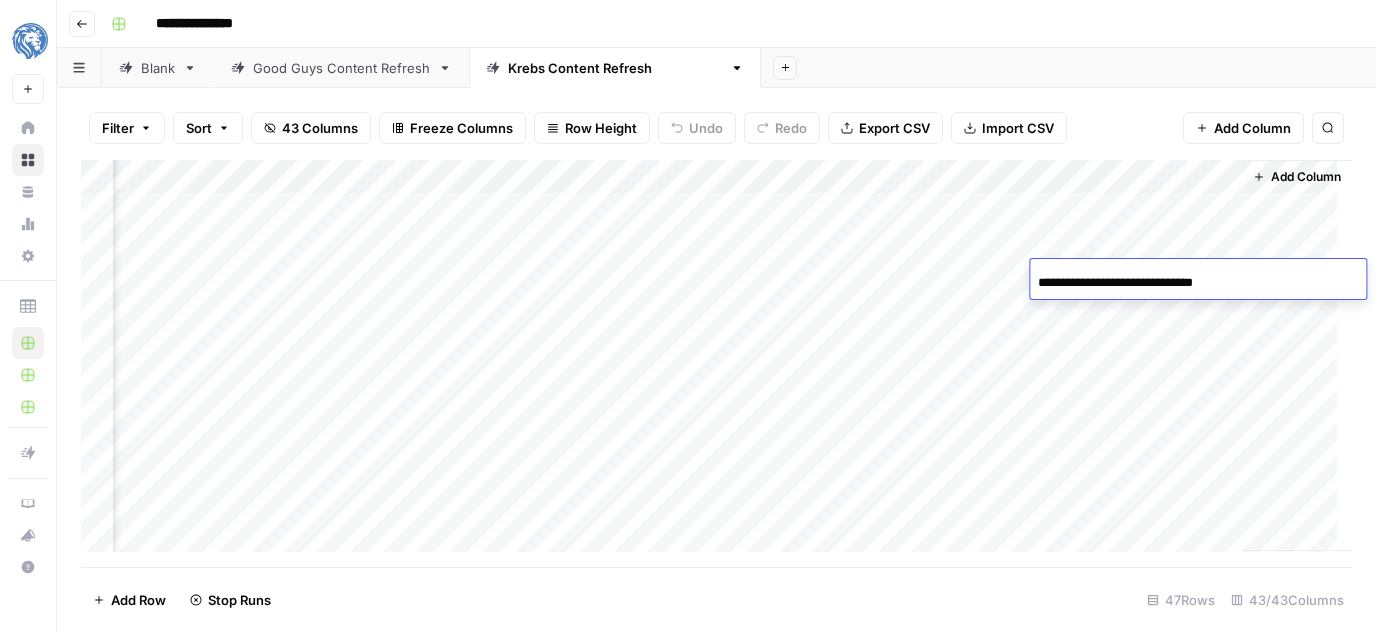 click on "**********" at bounding box center (1198, 283) 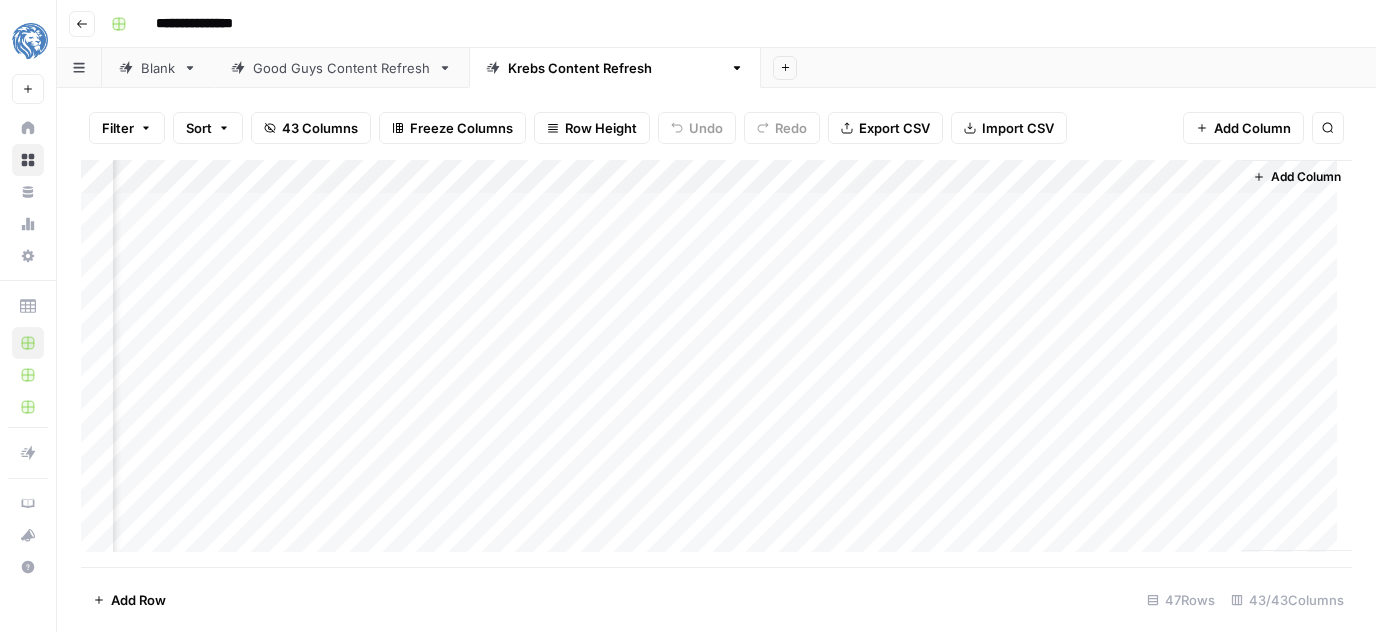 click on "Filter Sort 43 Columns Freeze Columns Row Height Undo Redo Export CSV Import CSV Add Column Search Add Column Add Row 47  Rows 43/43  Columns" at bounding box center [716, 360] 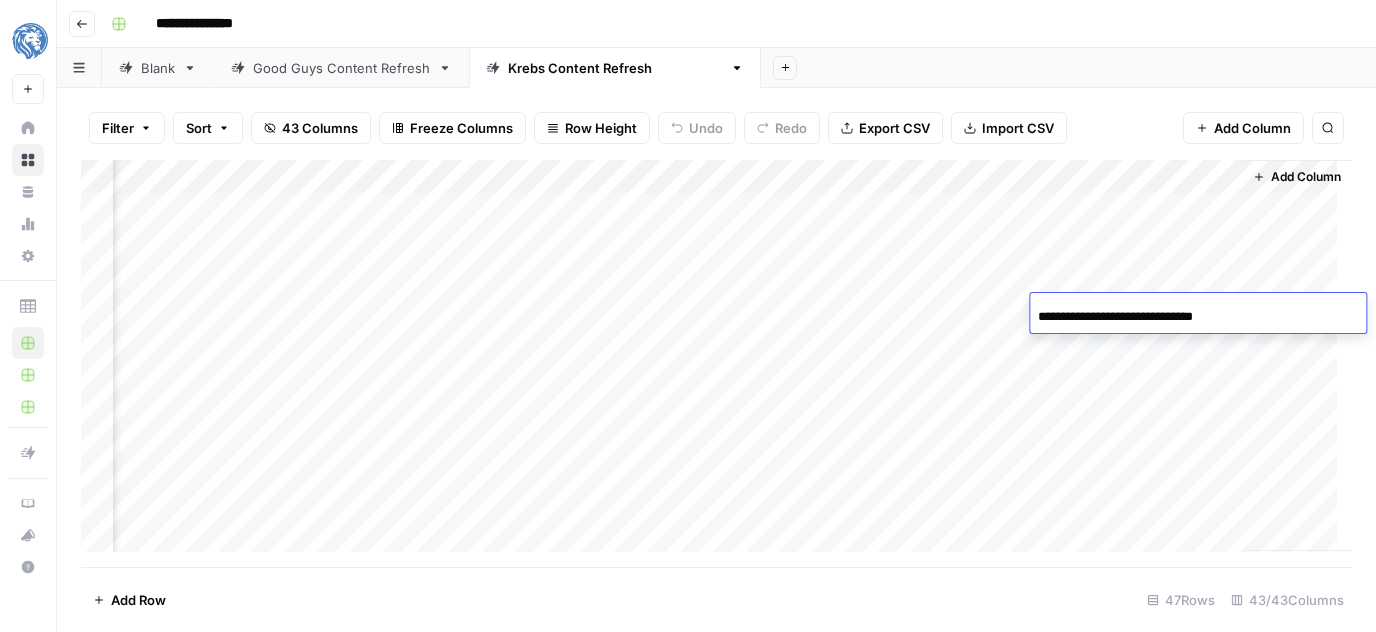 click on "Add Column" at bounding box center (716, 364) 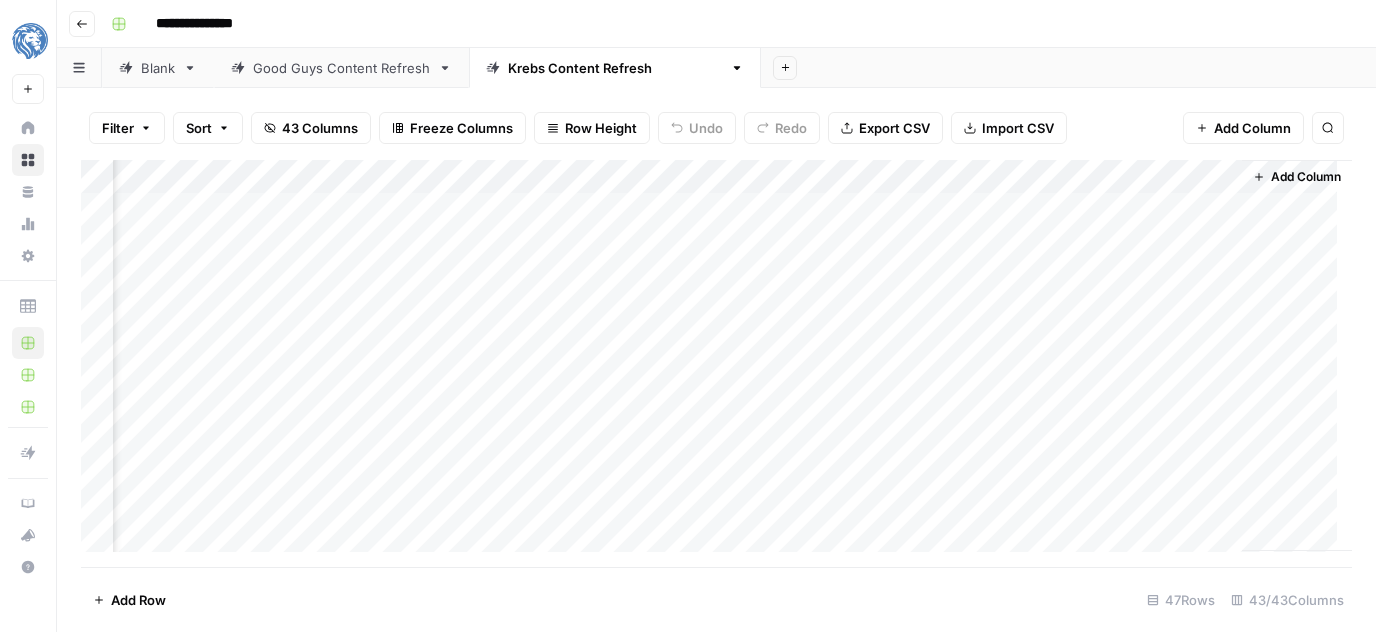 click on "**********" at bounding box center [729, 24] 